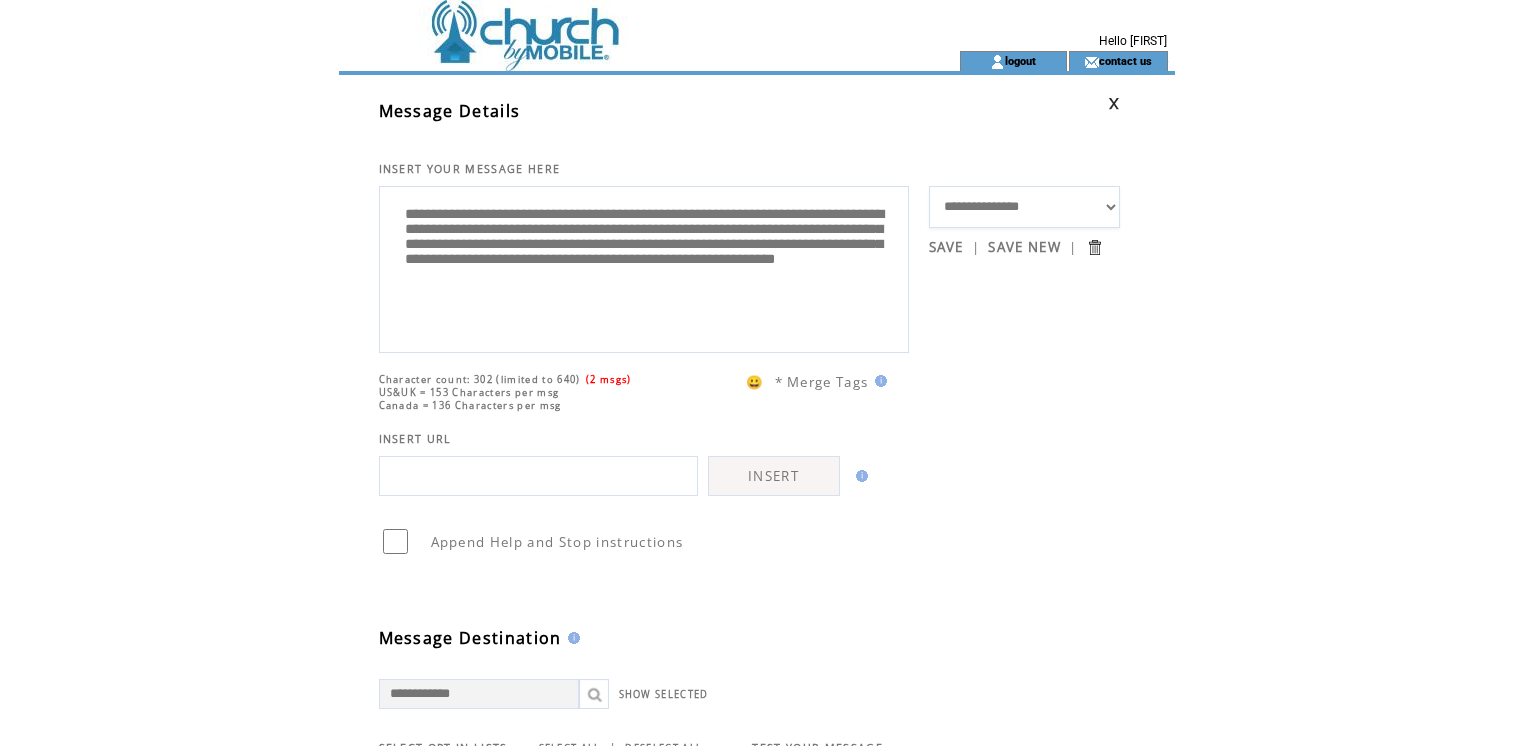 scroll, scrollTop: 0, scrollLeft: 0, axis: both 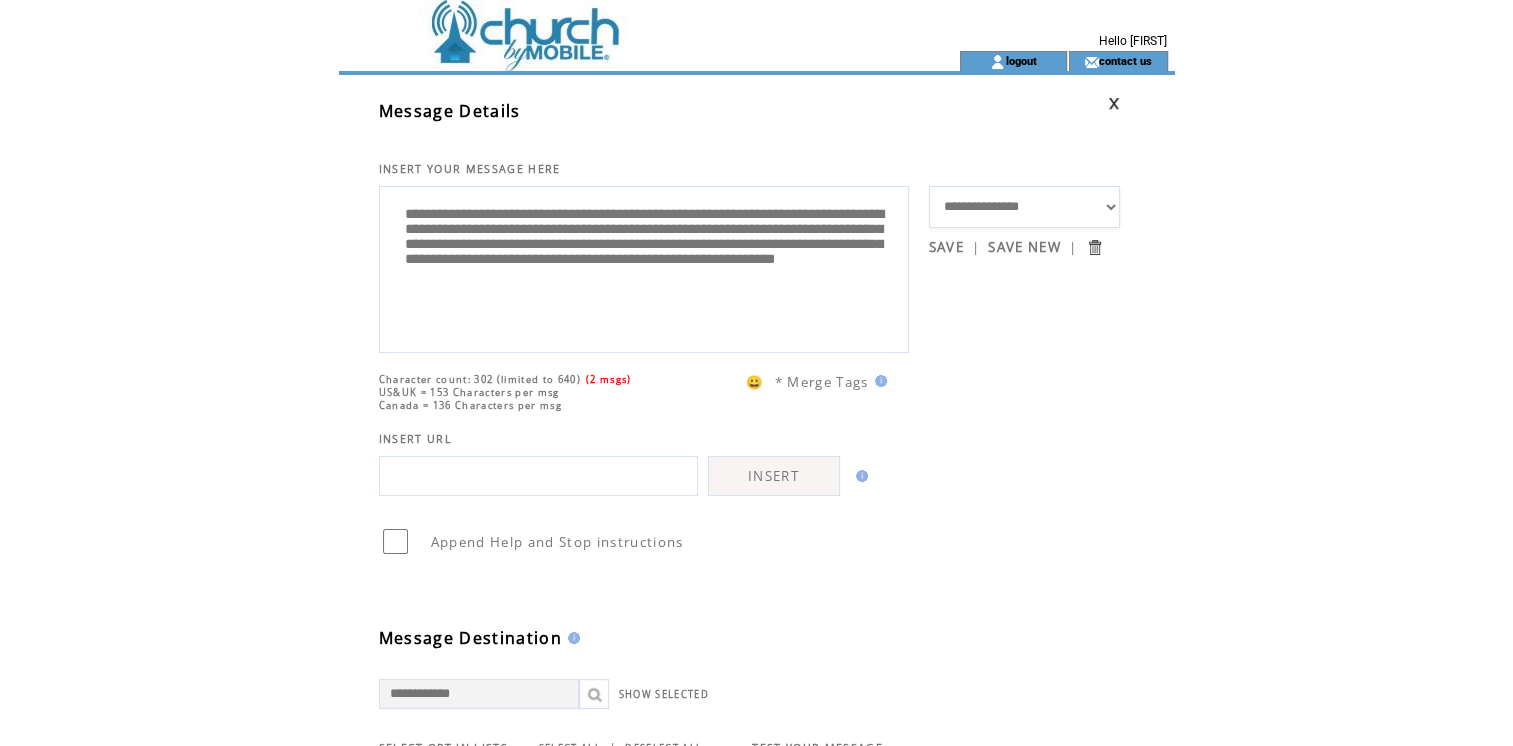 click at bounding box center (613, 25) 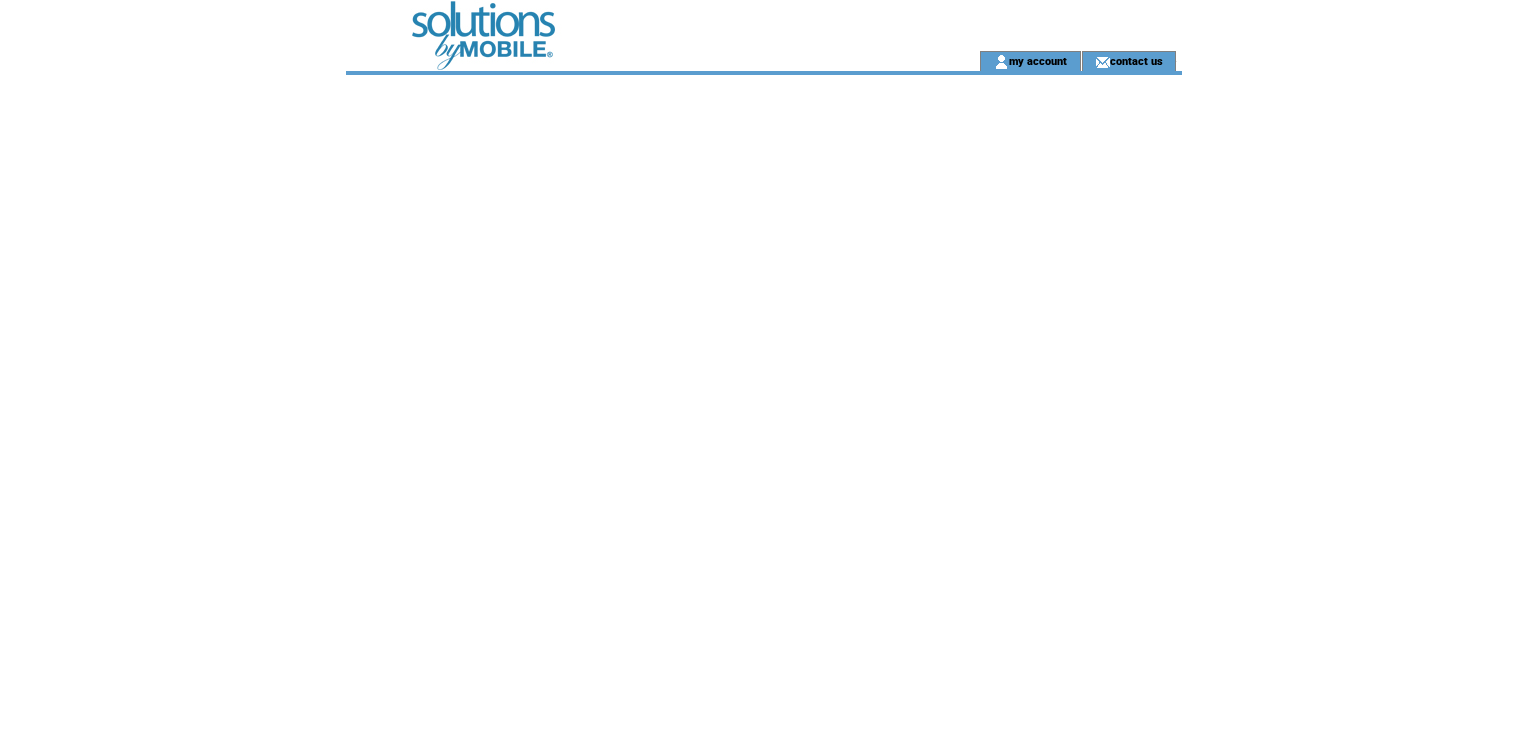scroll, scrollTop: 0, scrollLeft: 0, axis: both 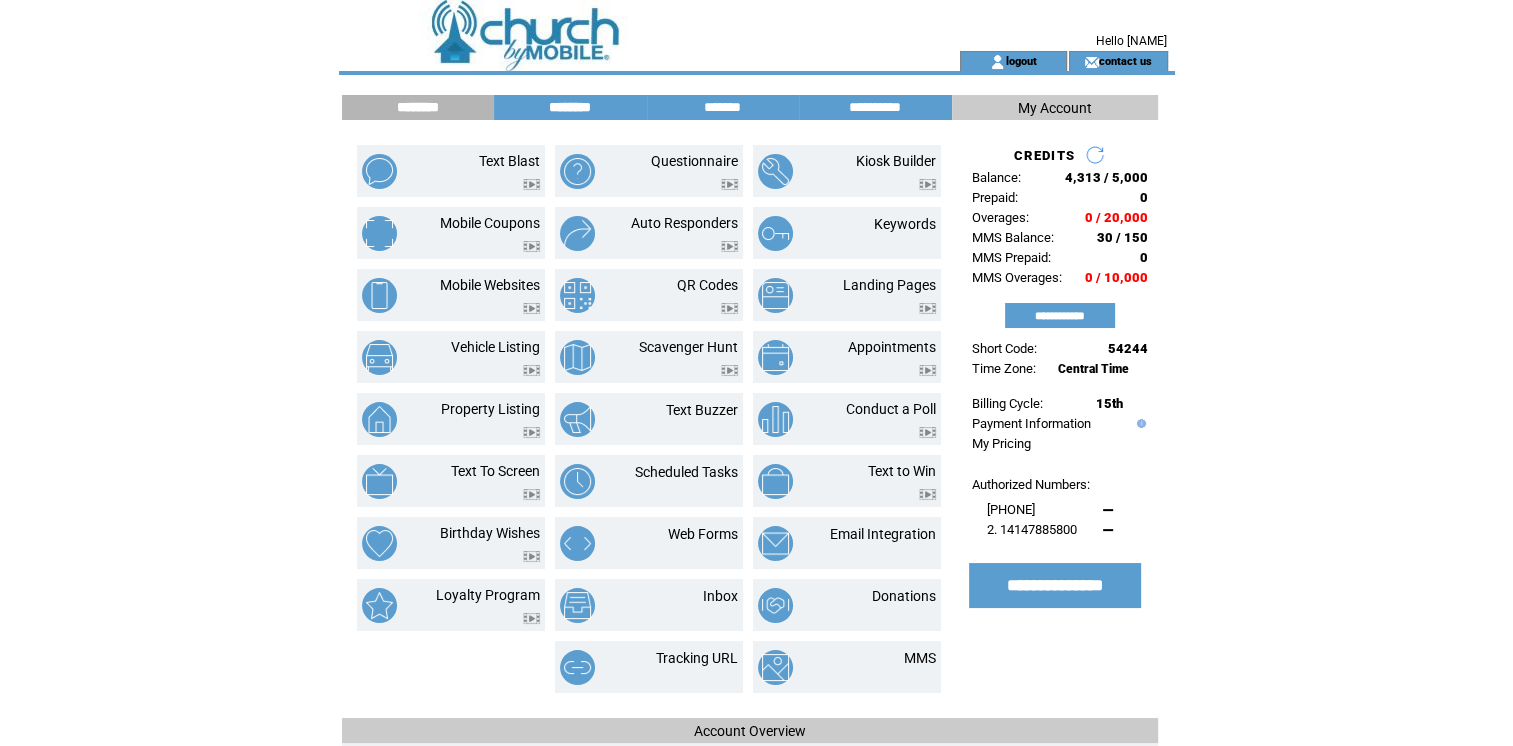 click on "********" at bounding box center [570, 107] 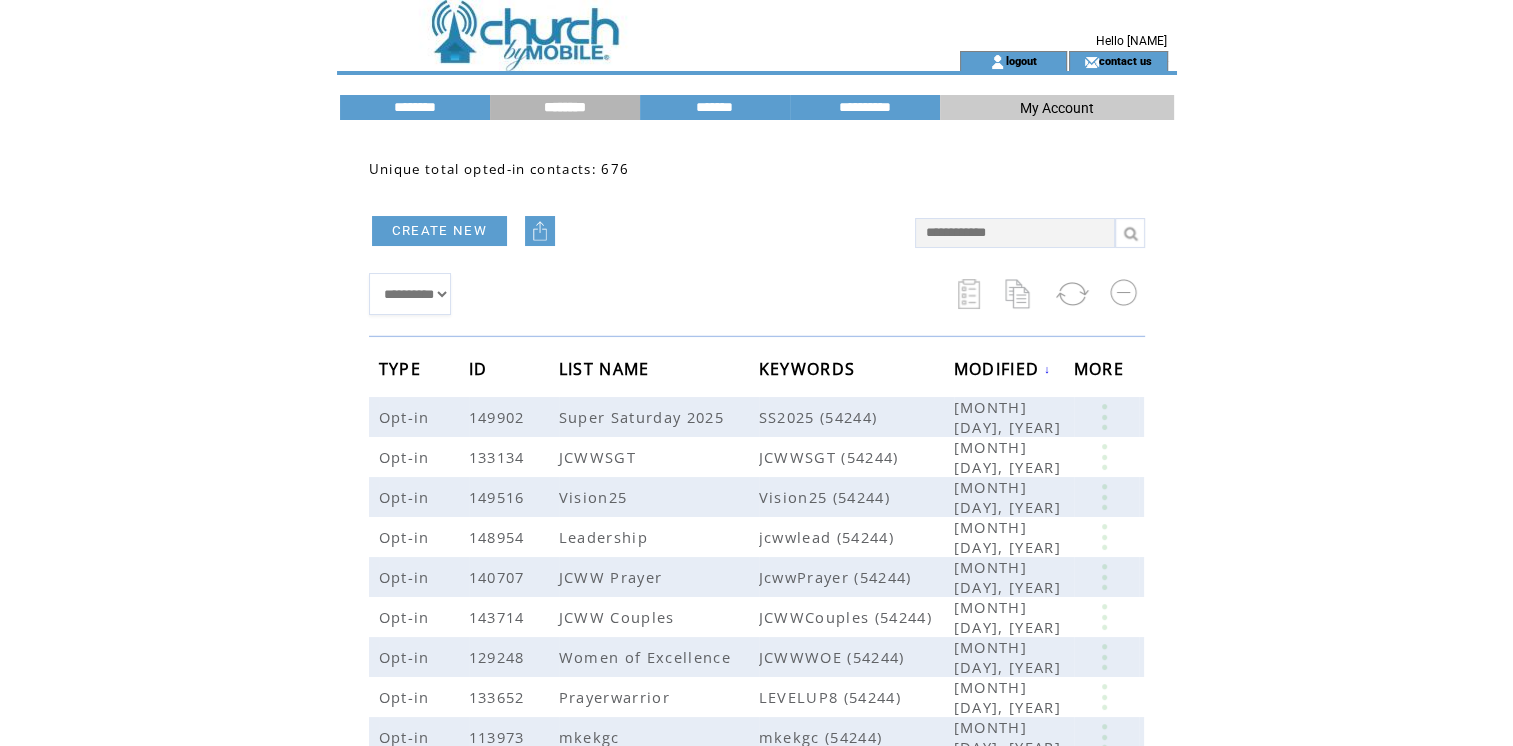 click at bounding box center [613, 25] 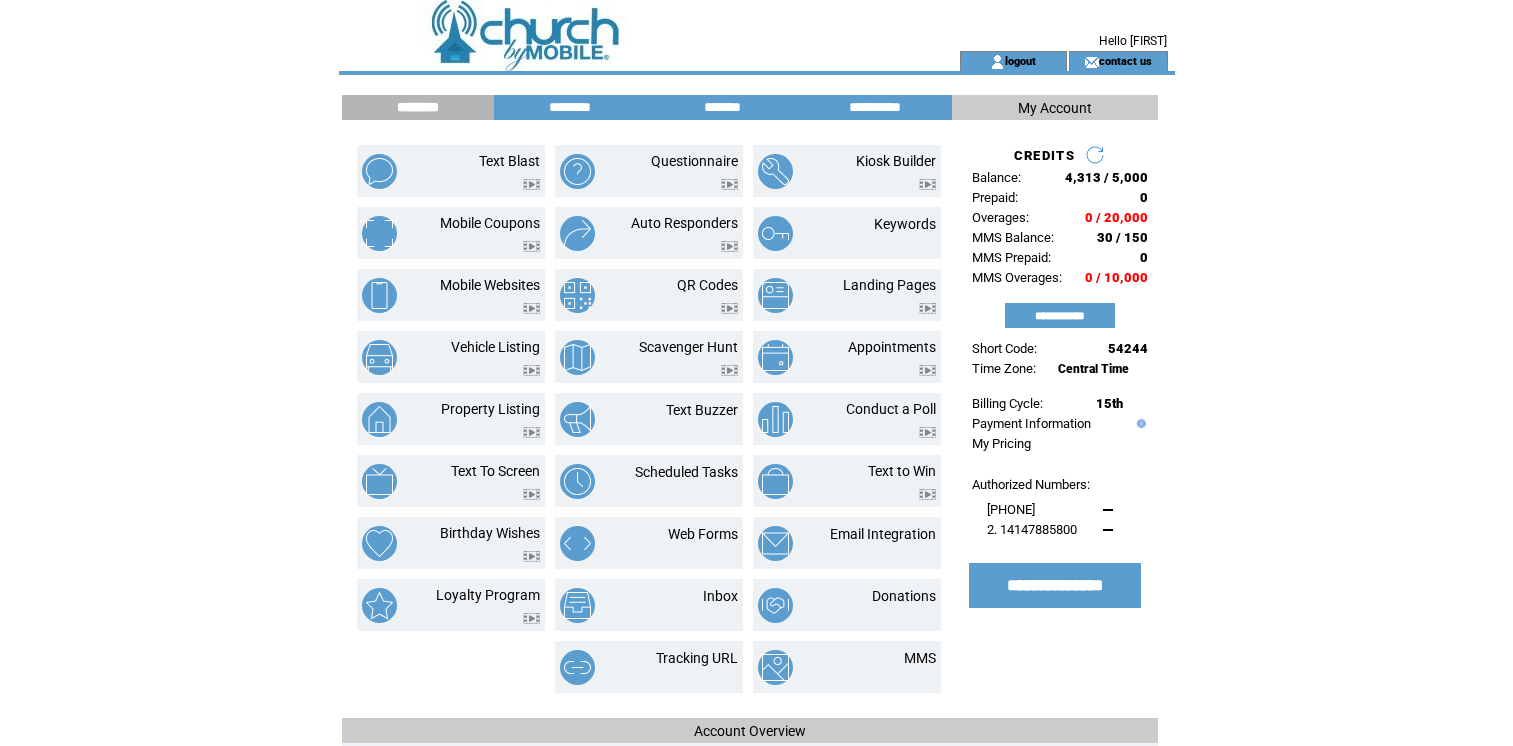 scroll, scrollTop: 0, scrollLeft: 0, axis: both 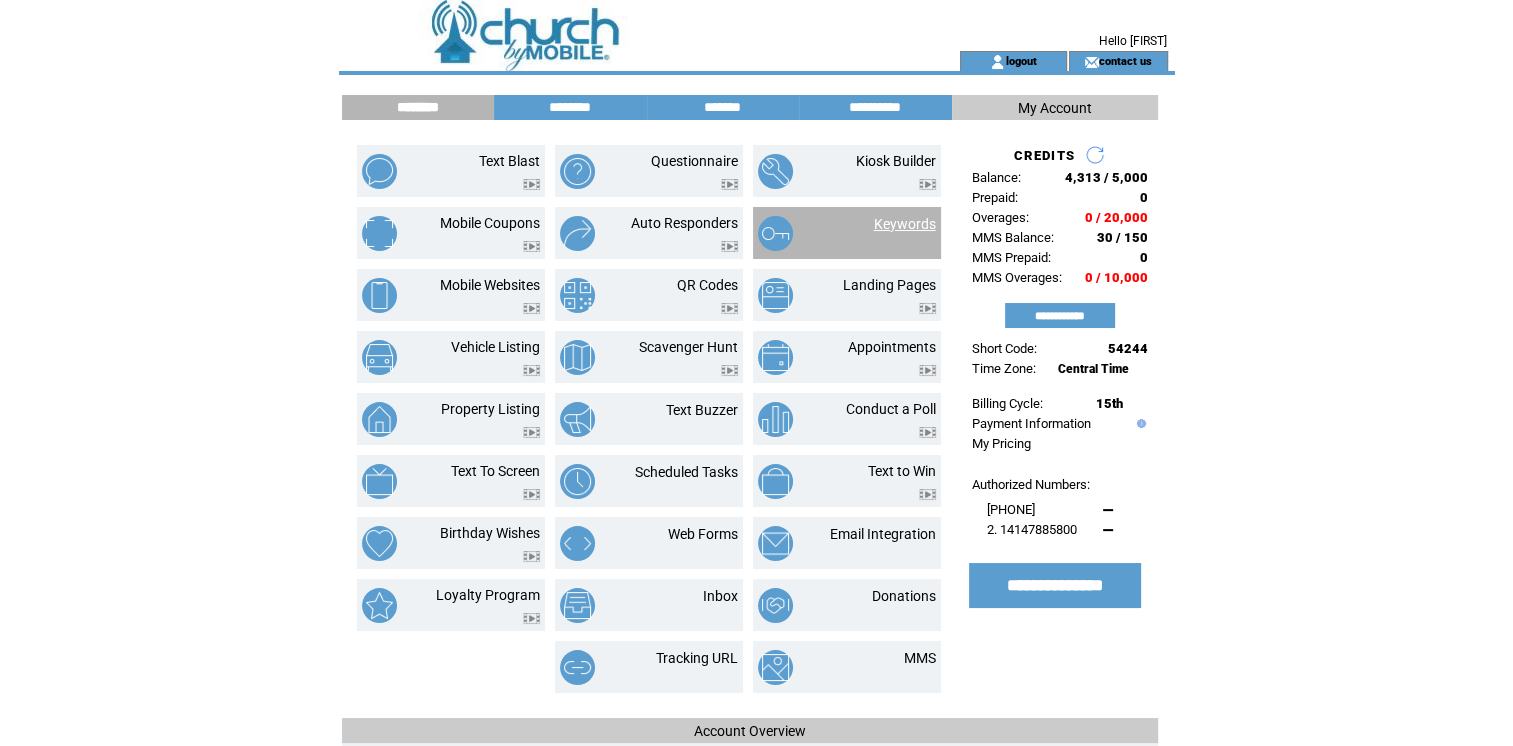 click on "Keywords" at bounding box center (905, 224) 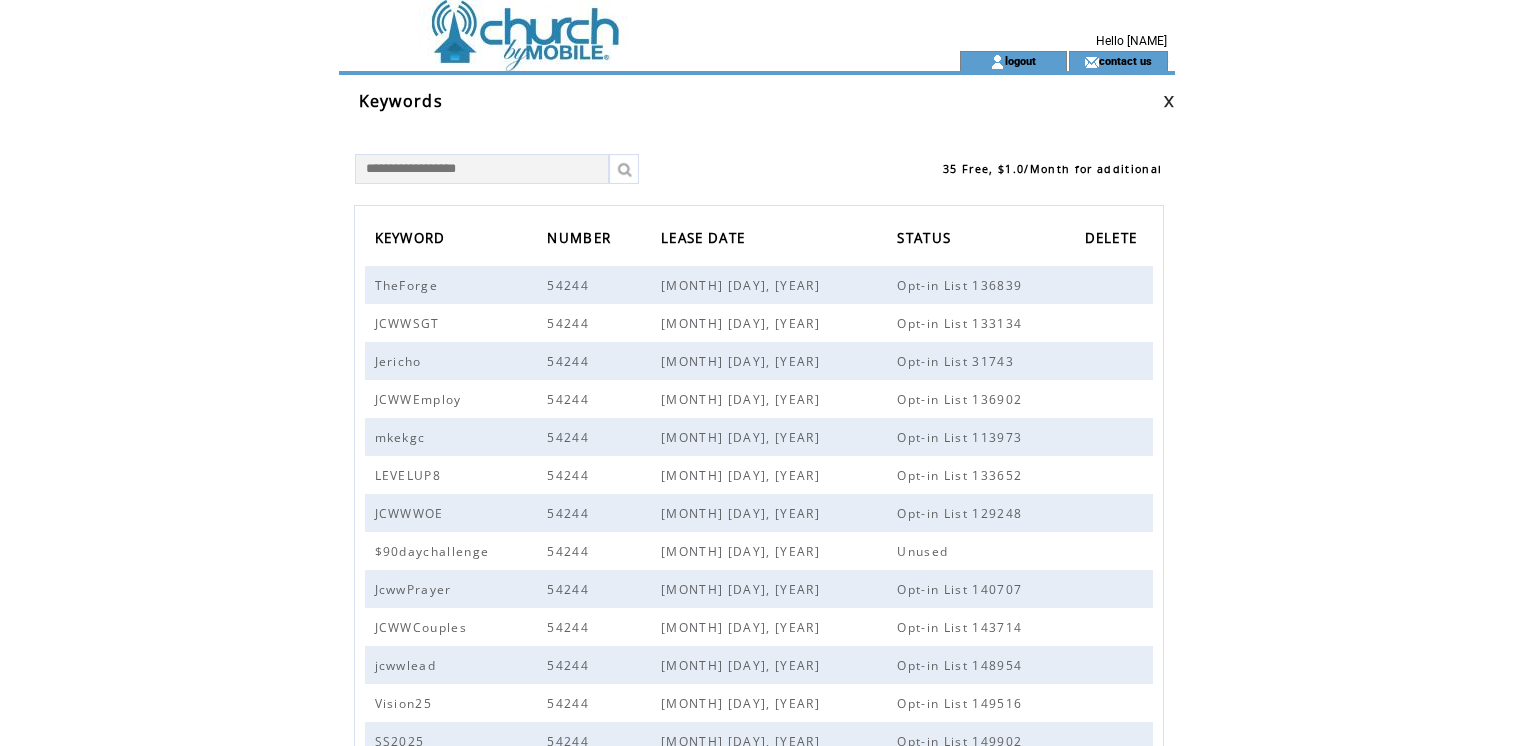 scroll, scrollTop: 0, scrollLeft: 0, axis: both 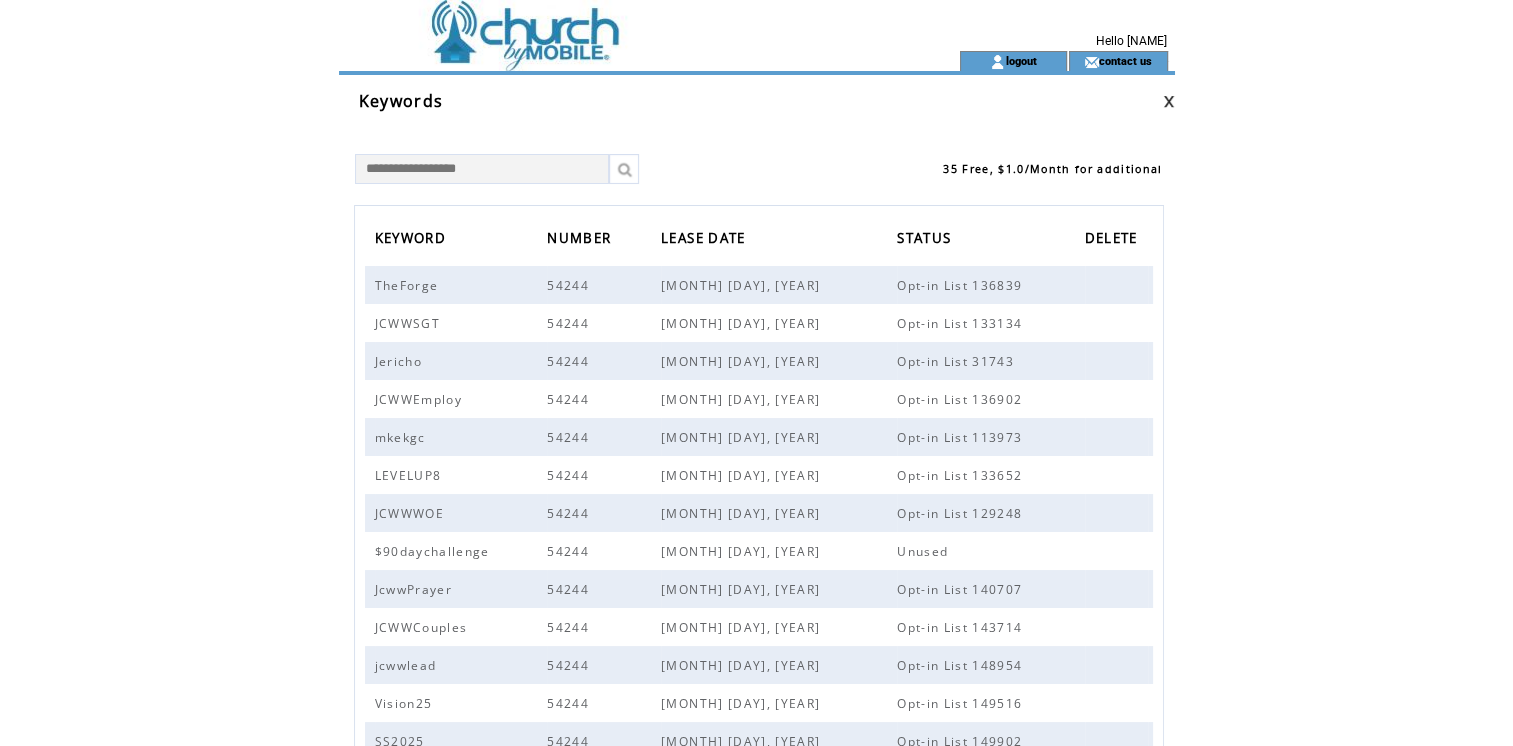 click at bounding box center [482, 169] 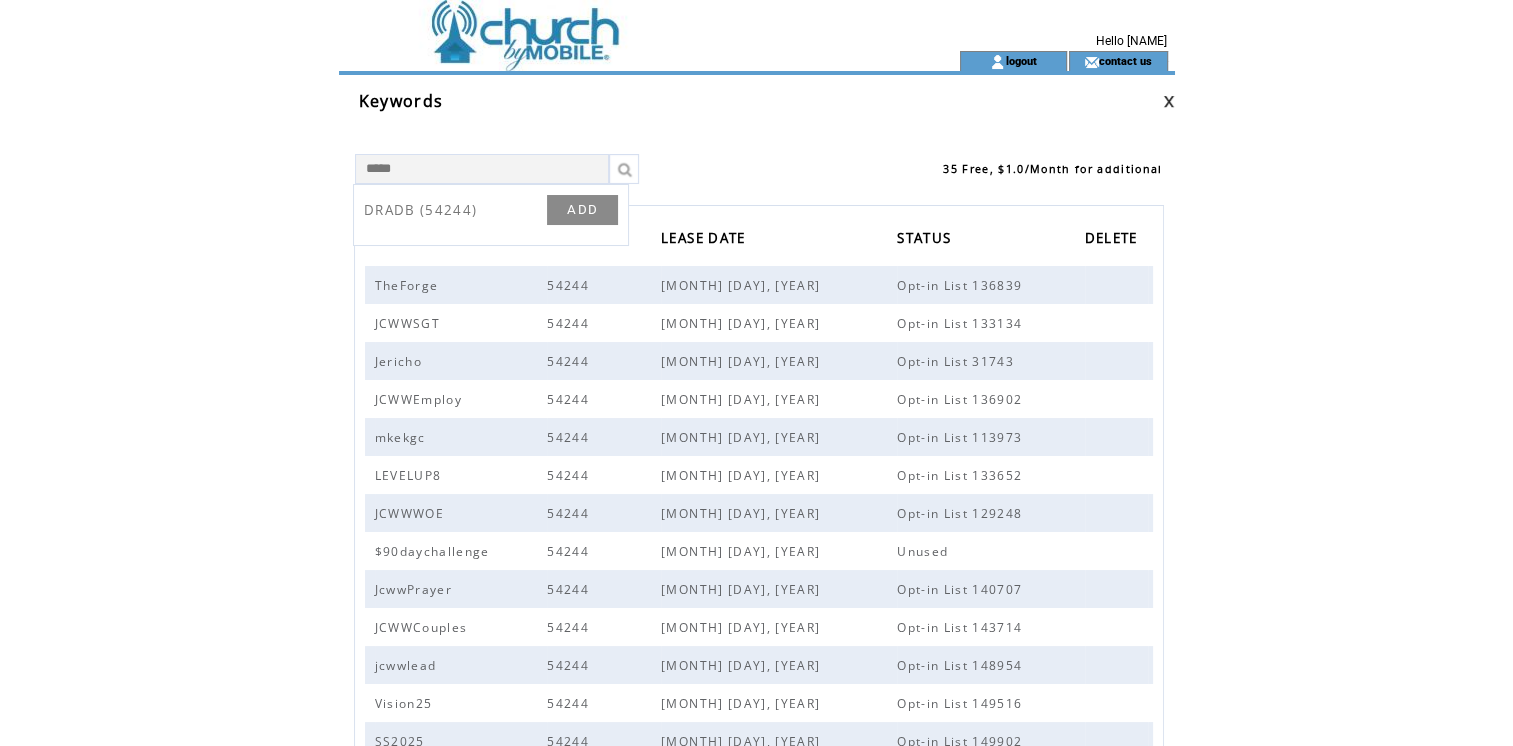 type on "*****" 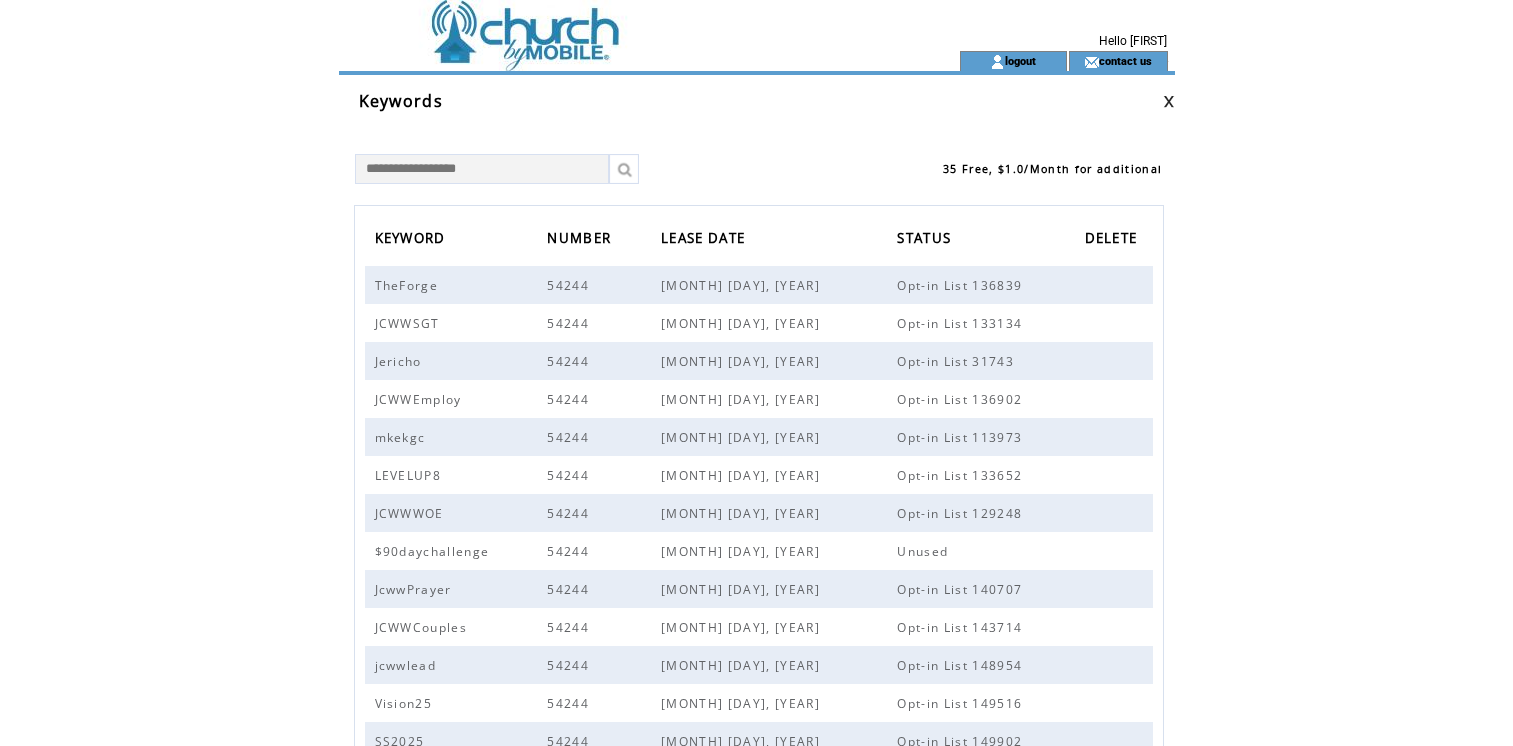 scroll, scrollTop: 0, scrollLeft: 0, axis: both 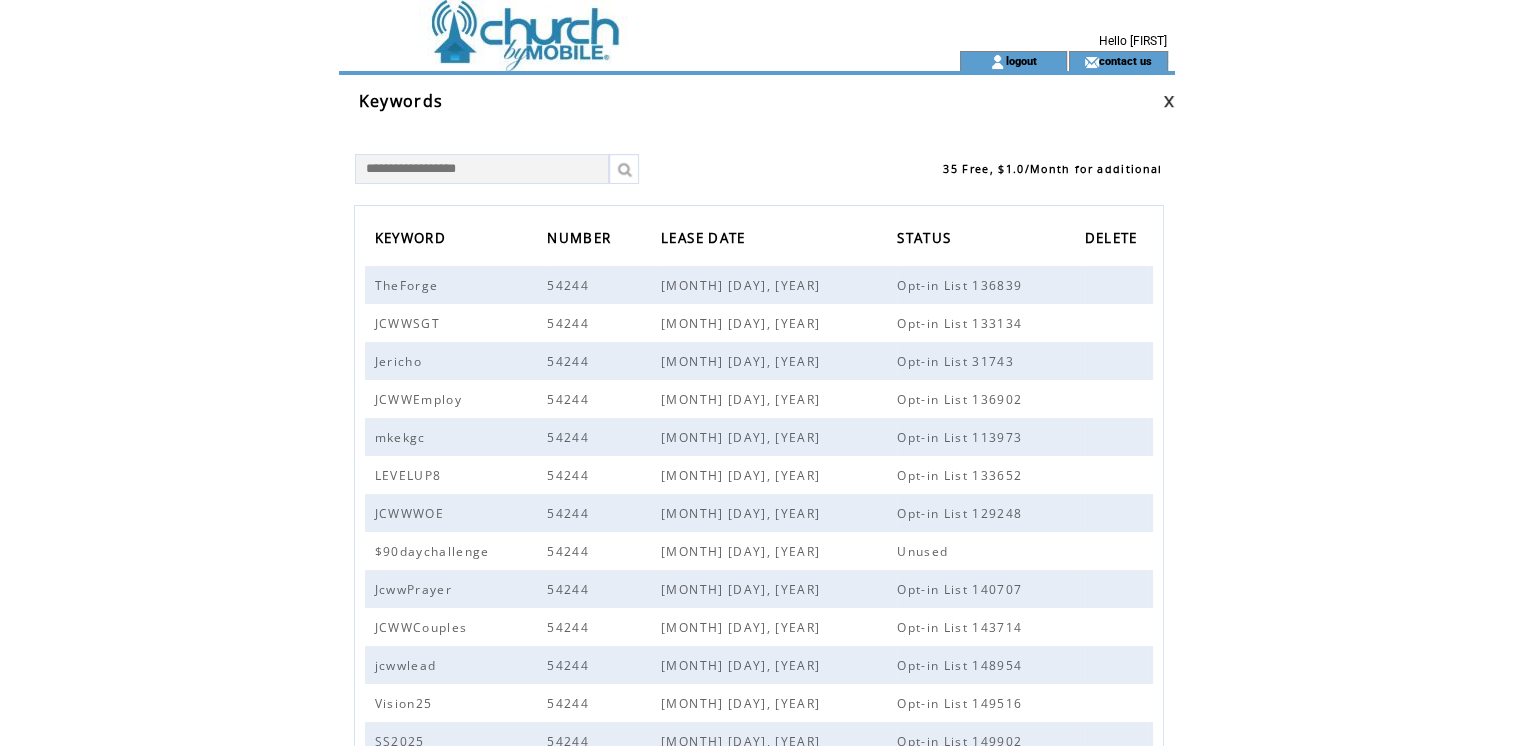 click at bounding box center (613, 25) 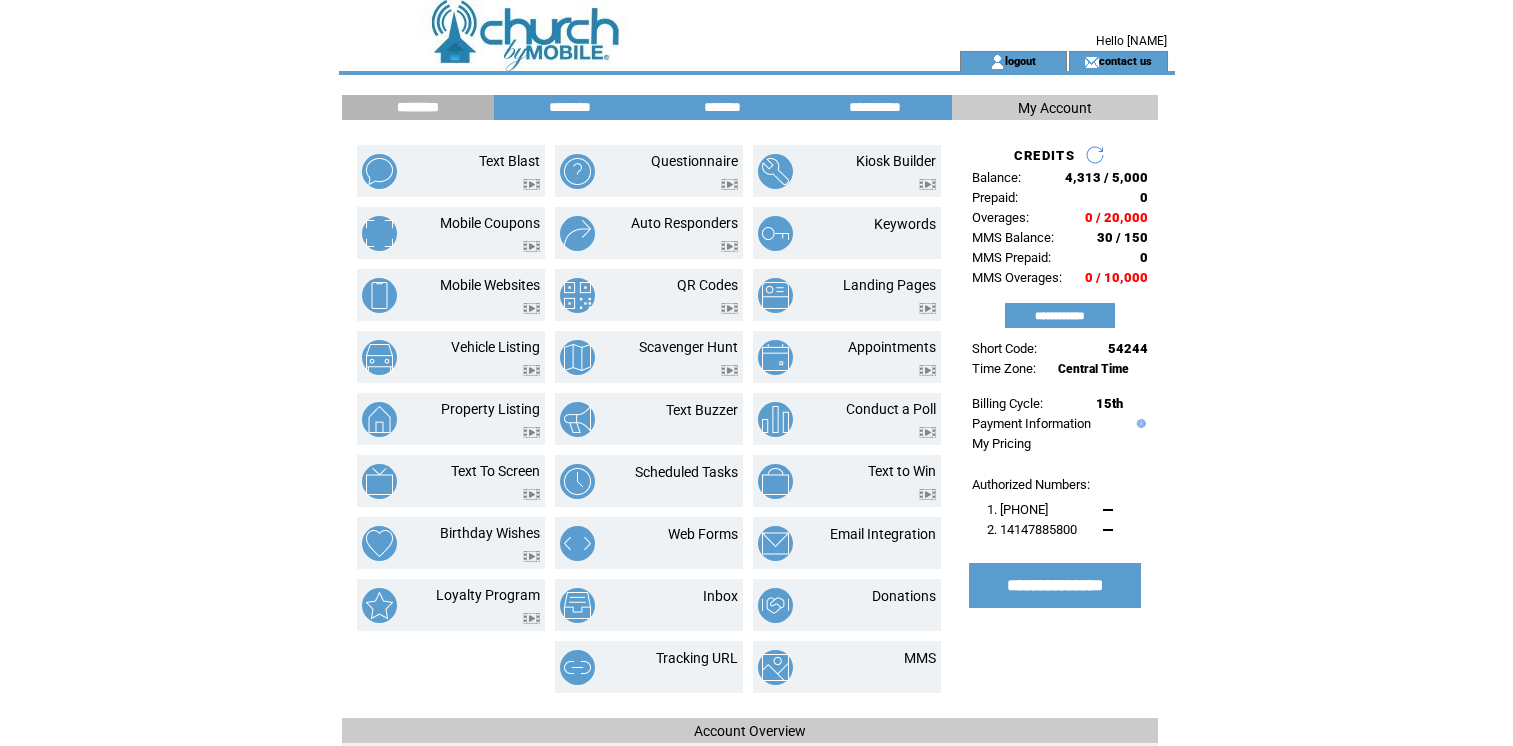scroll, scrollTop: 0, scrollLeft: 0, axis: both 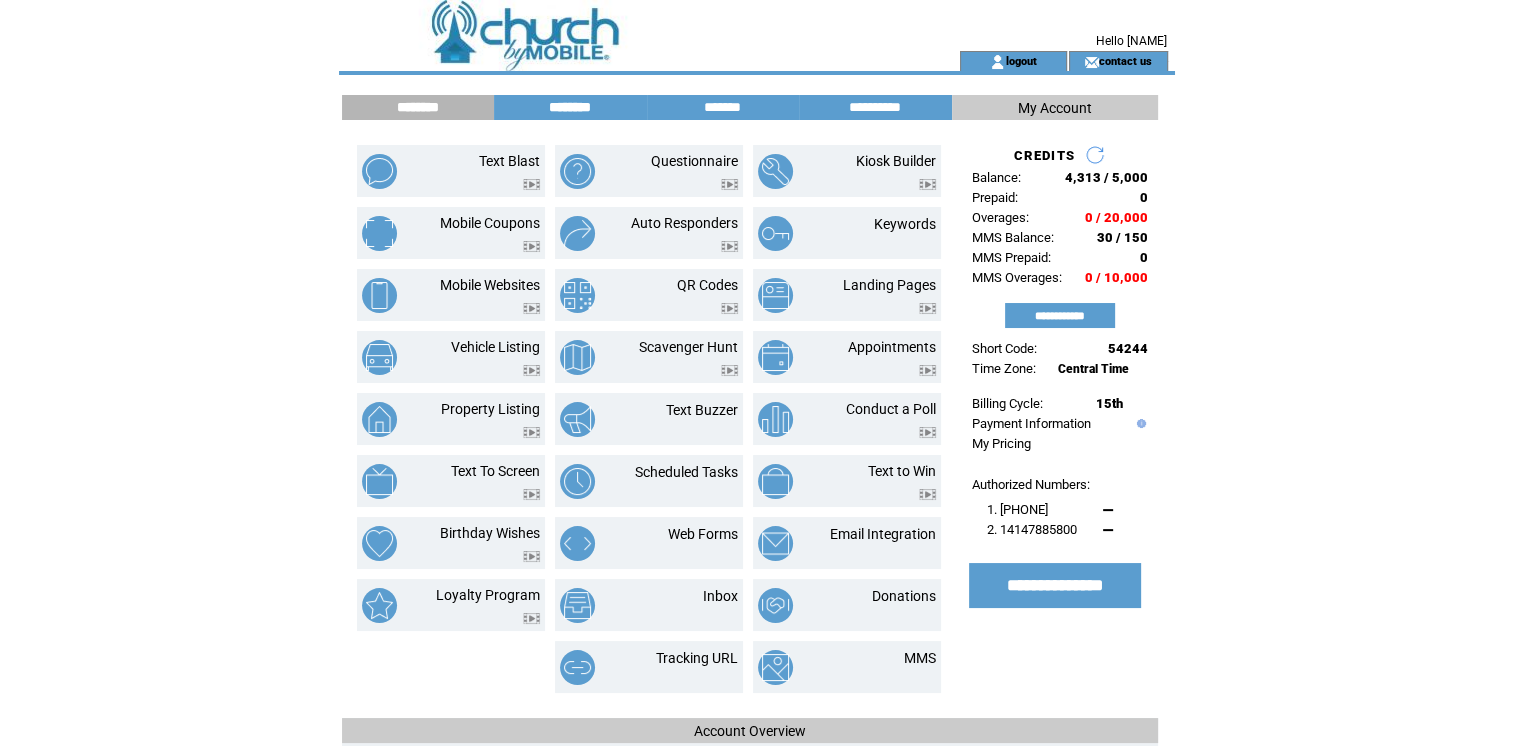 click on "********" at bounding box center (570, 107) 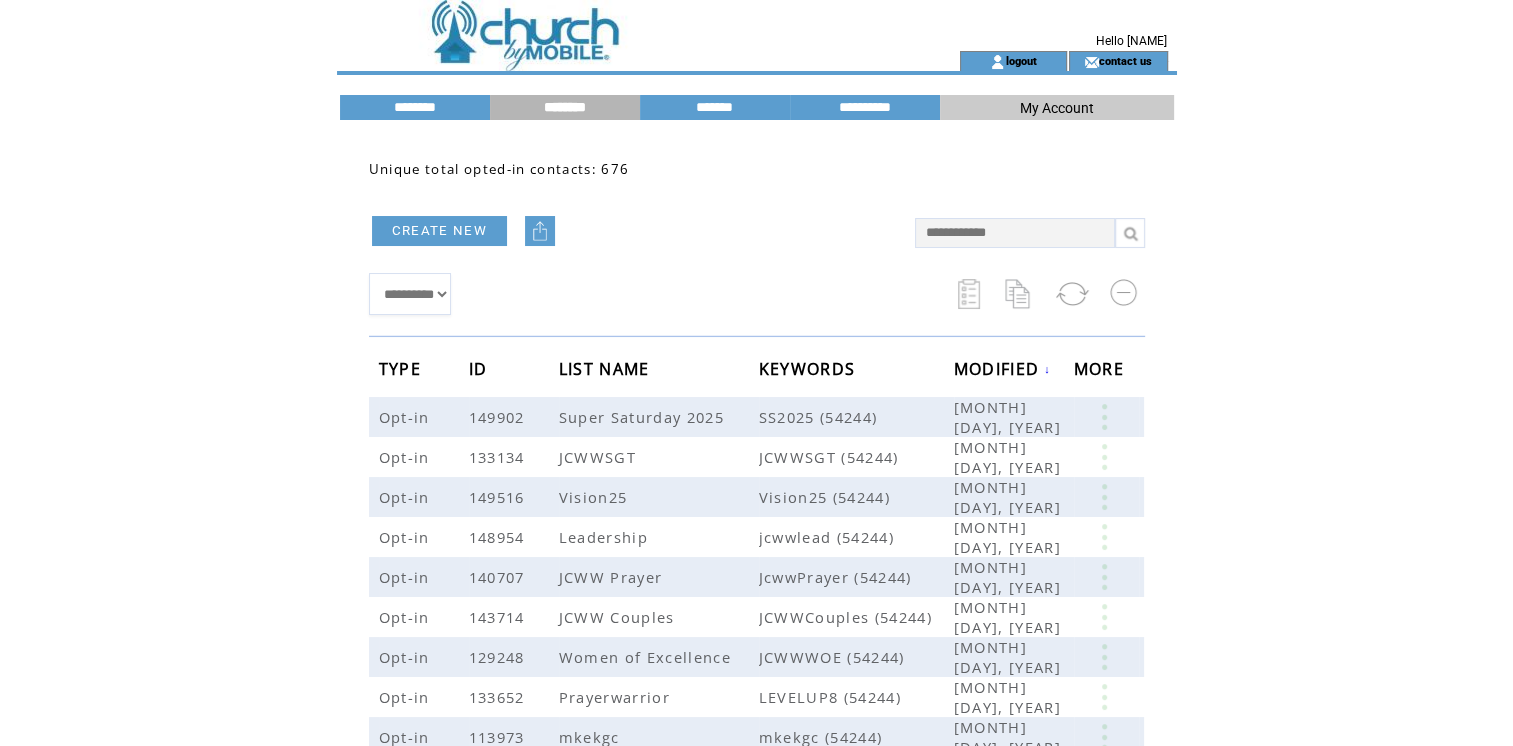 click at bounding box center (613, 25) 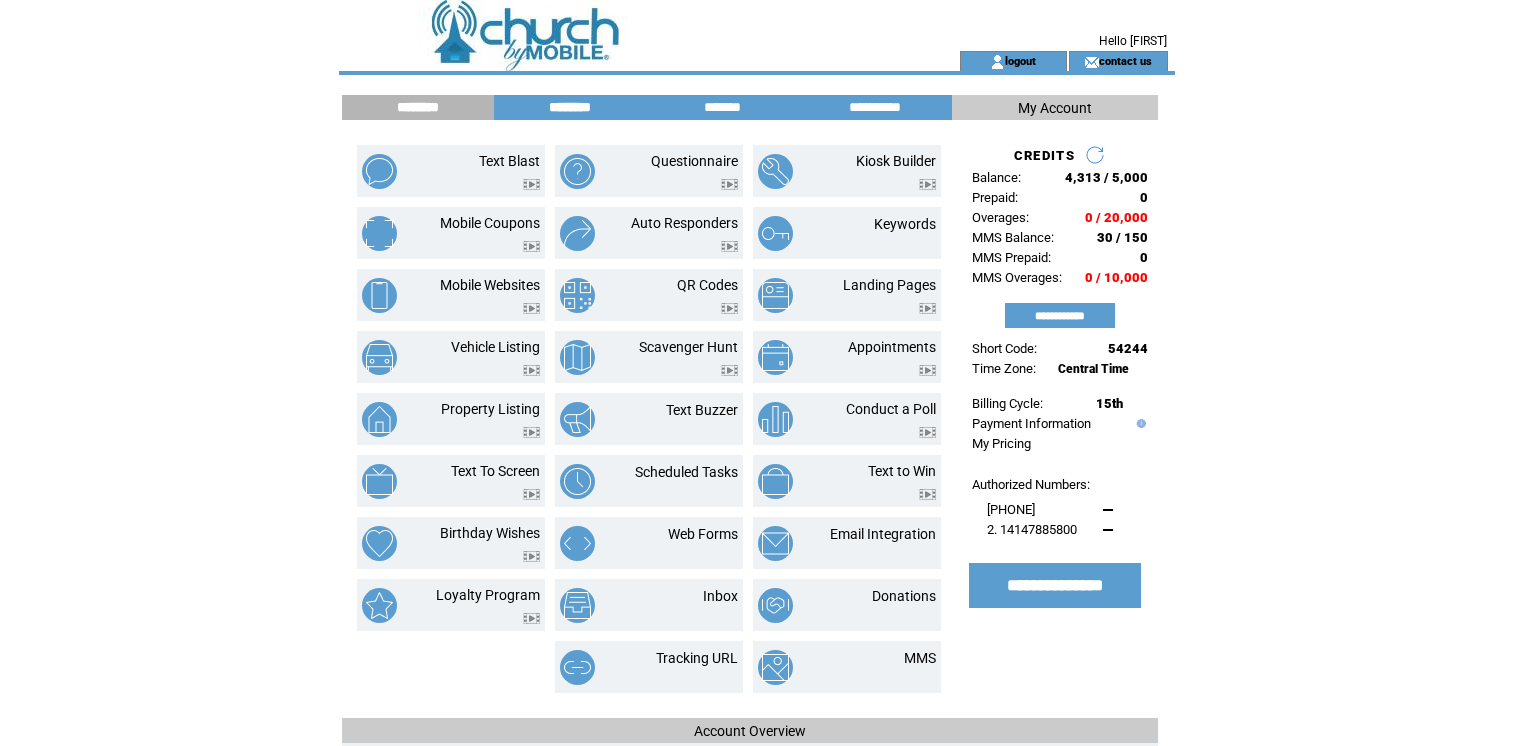 scroll, scrollTop: 0, scrollLeft: 0, axis: both 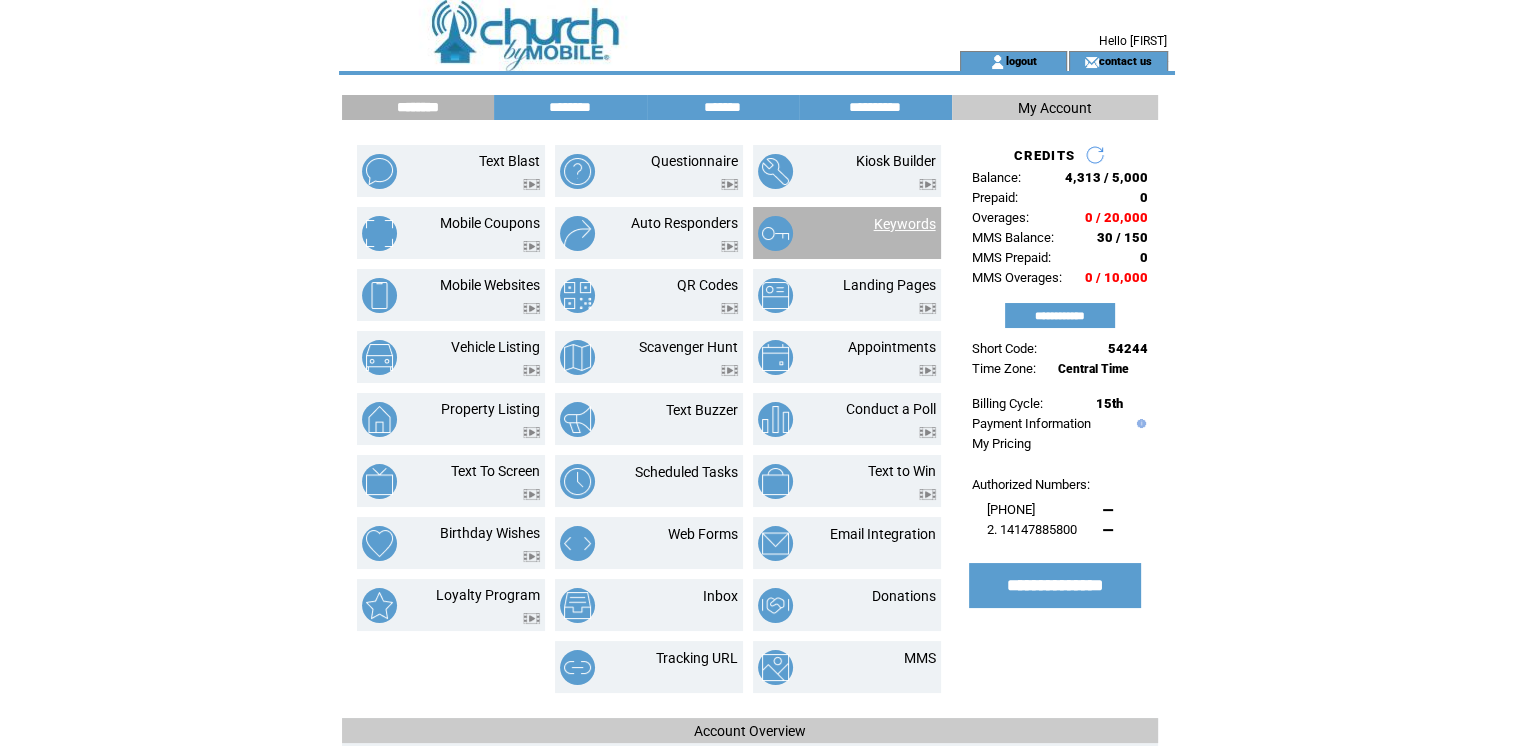 click on "Keywords" at bounding box center (905, 224) 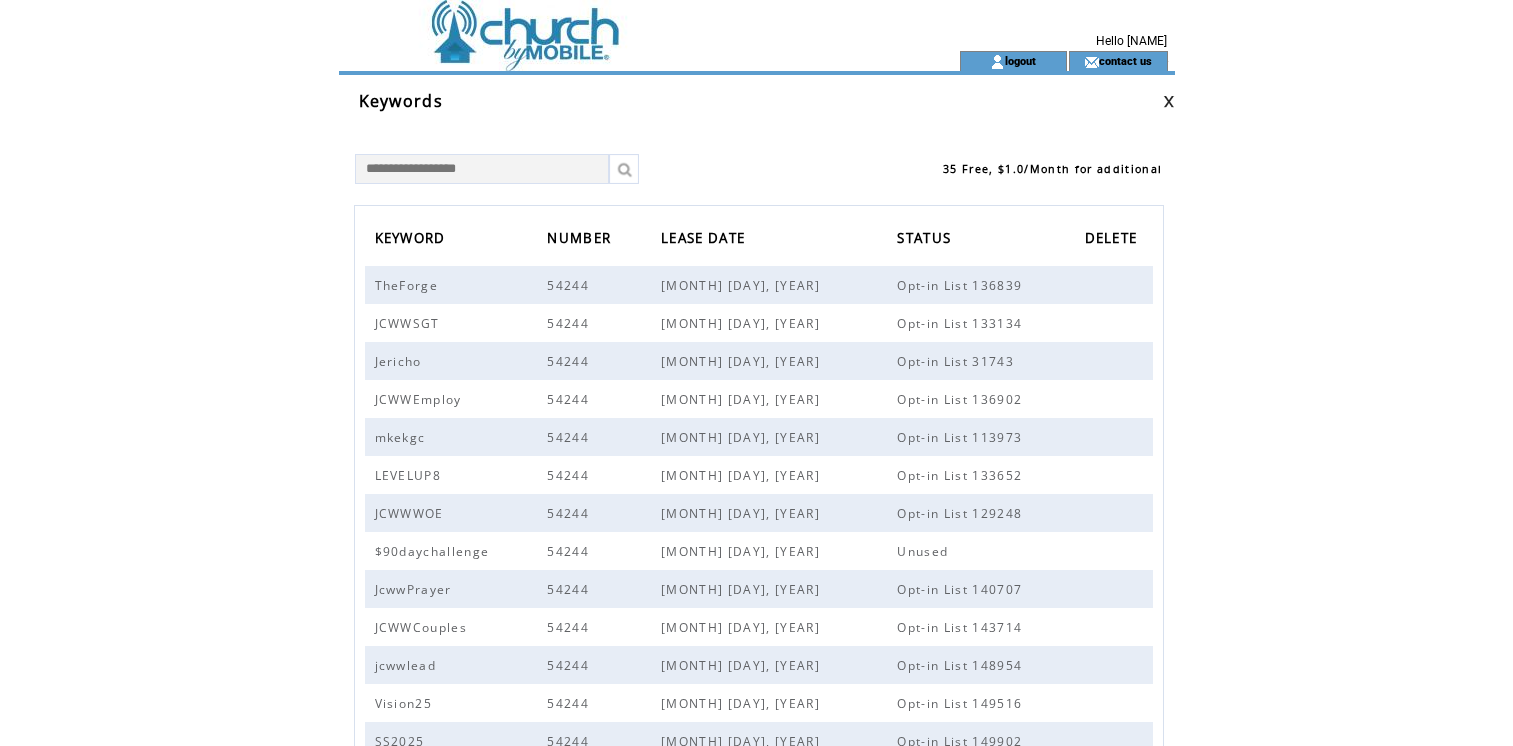 scroll, scrollTop: 0, scrollLeft: 0, axis: both 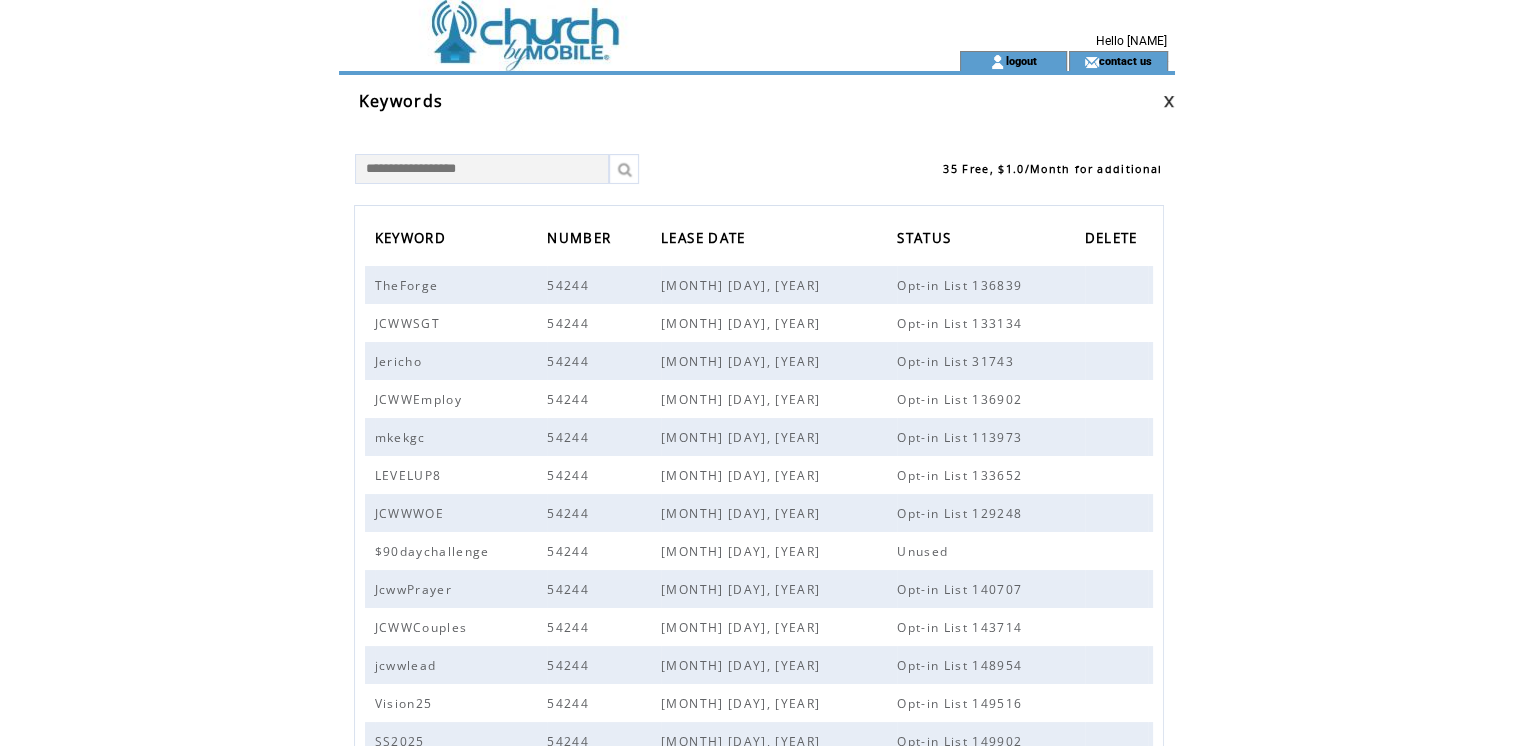 click at bounding box center (613, 25) 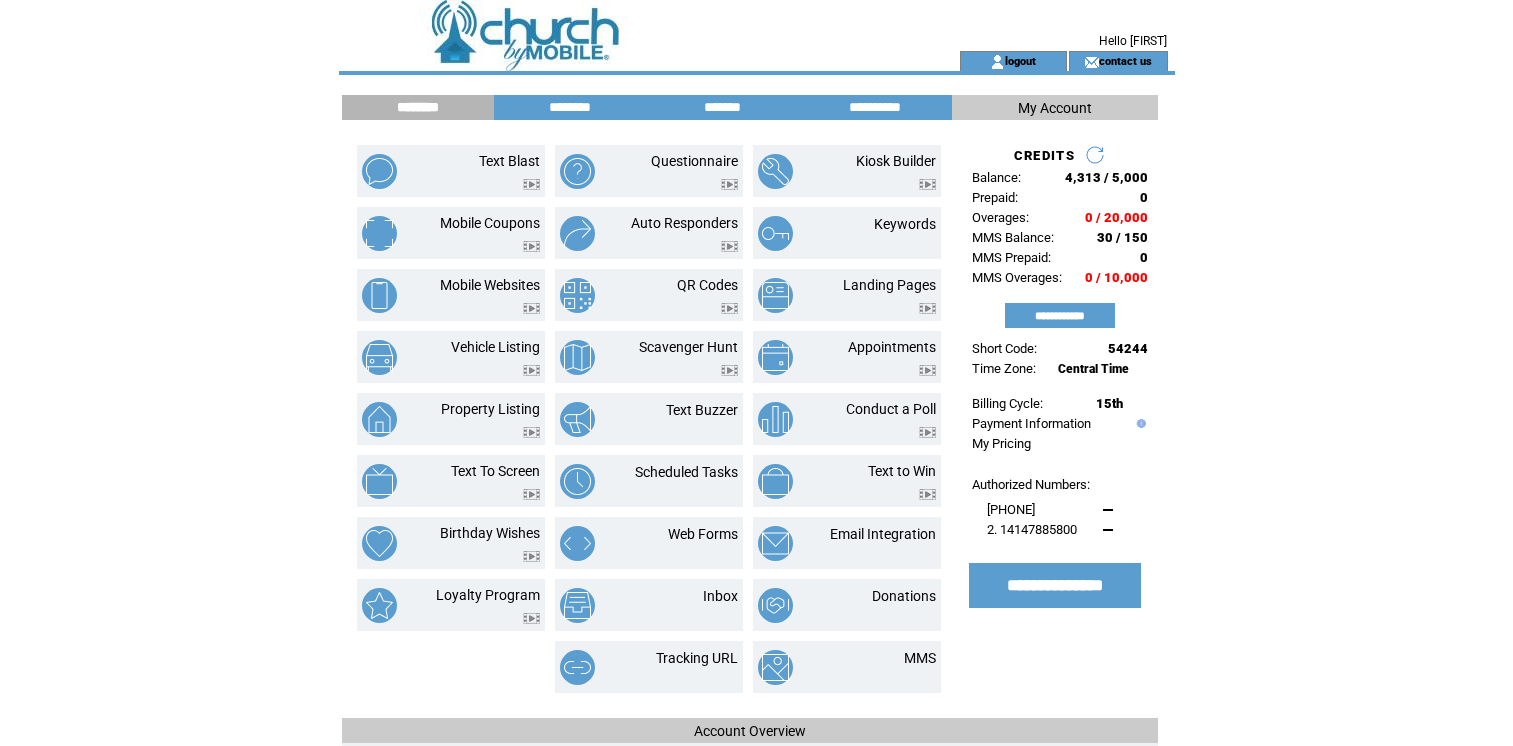 scroll, scrollTop: 0, scrollLeft: 0, axis: both 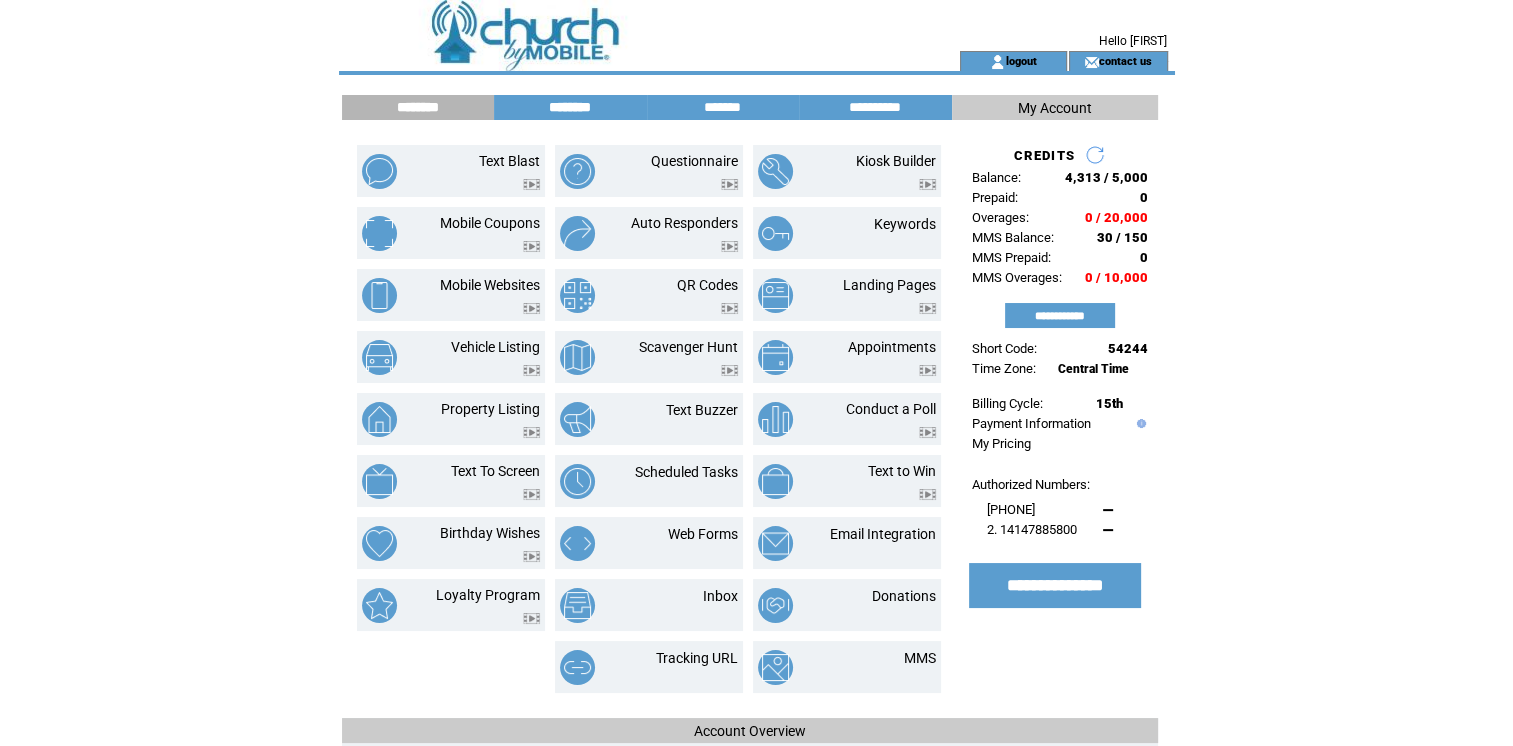 click on "********" at bounding box center (570, 107) 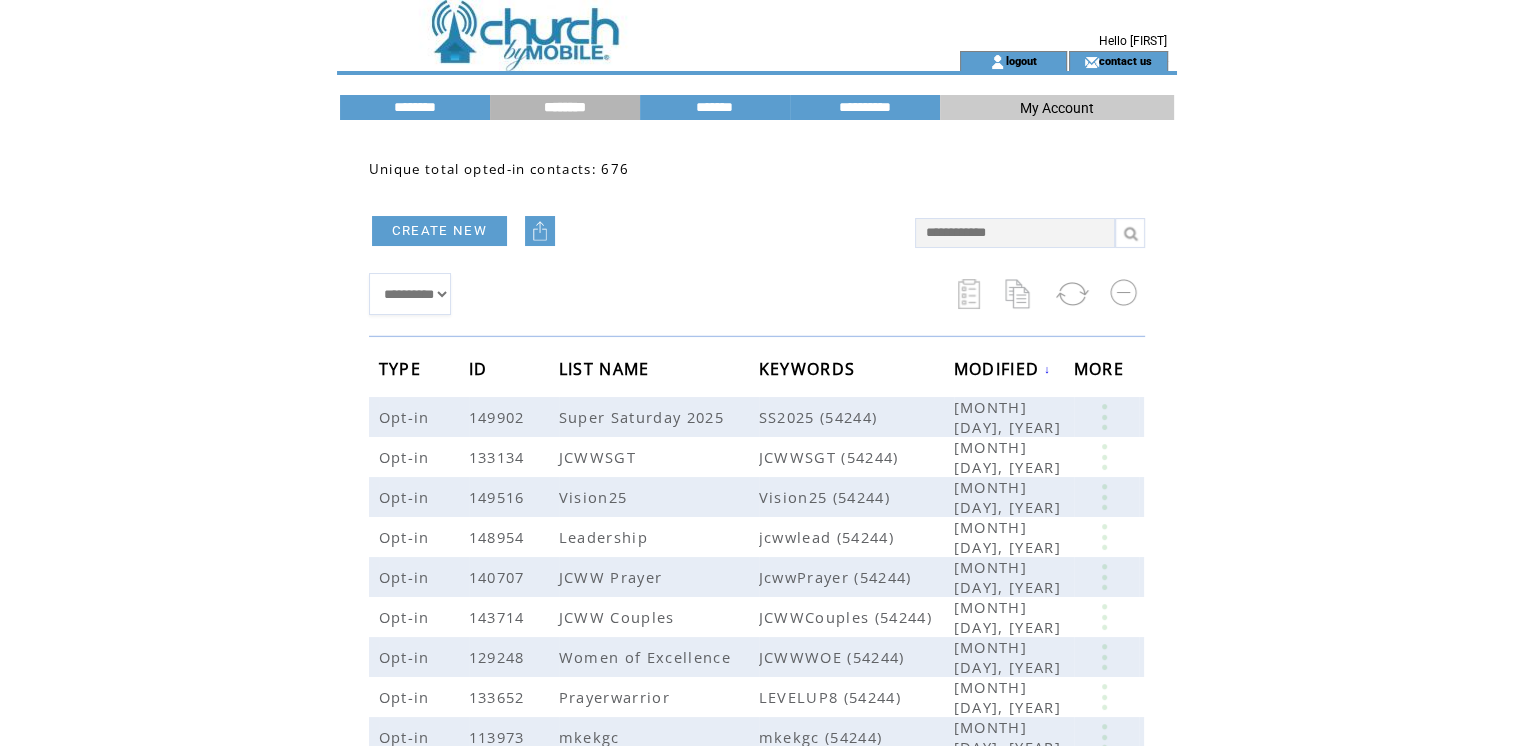 drag, startPoint x: 571, startPoint y: 111, endPoint x: 458, endPoint y: 233, distance: 166.29192 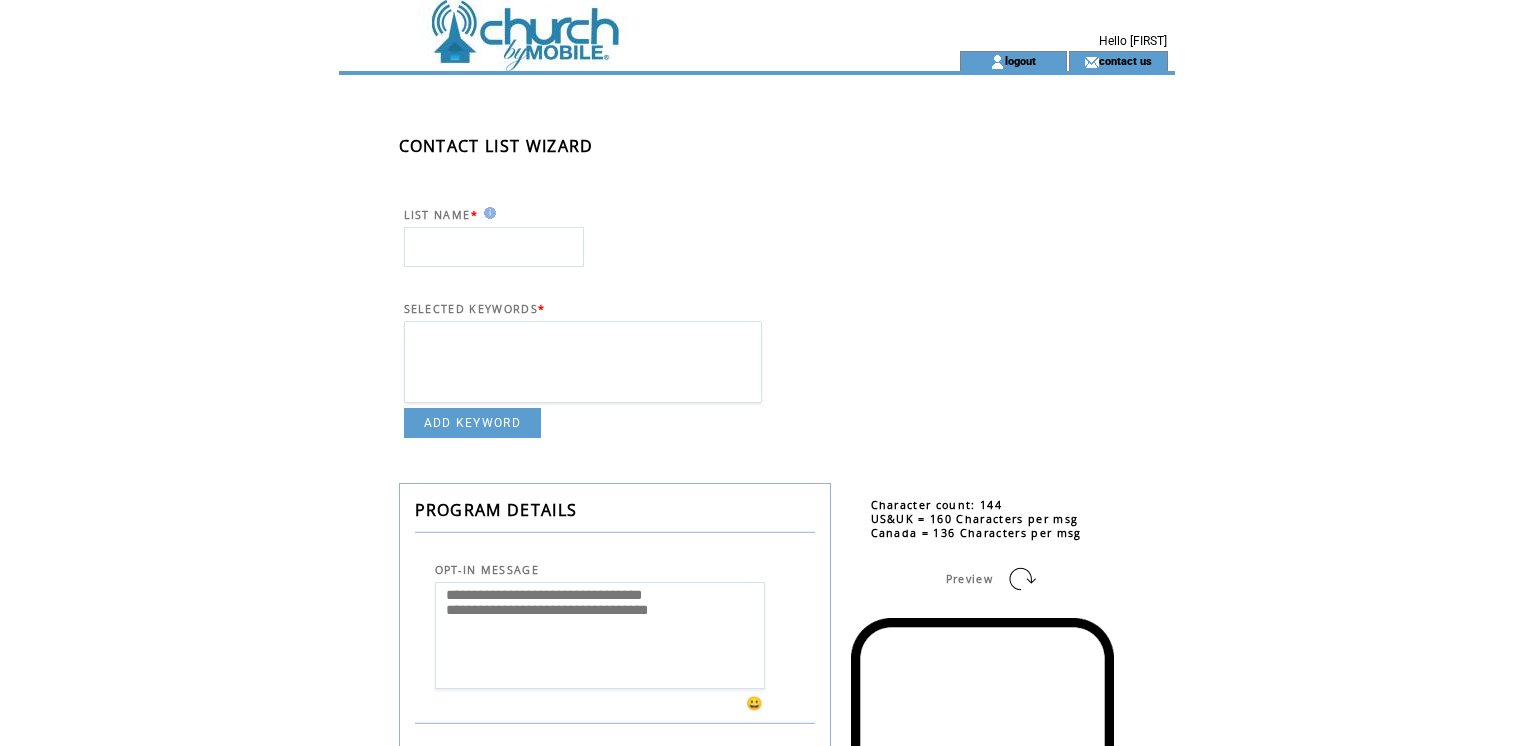 scroll, scrollTop: 0, scrollLeft: 0, axis: both 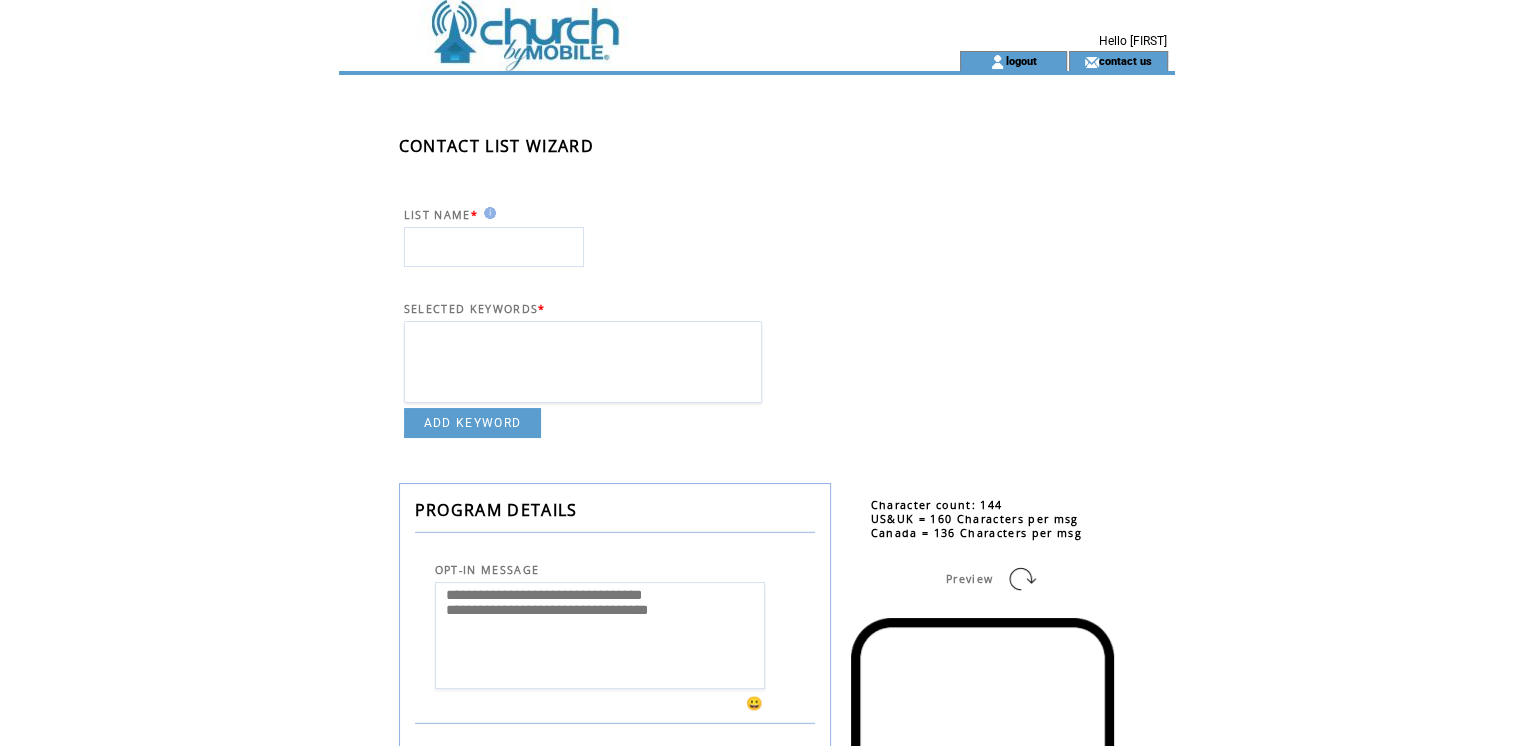 drag, startPoint x: 0, startPoint y: 0, endPoint x: 458, endPoint y: 230, distance: 512.50757 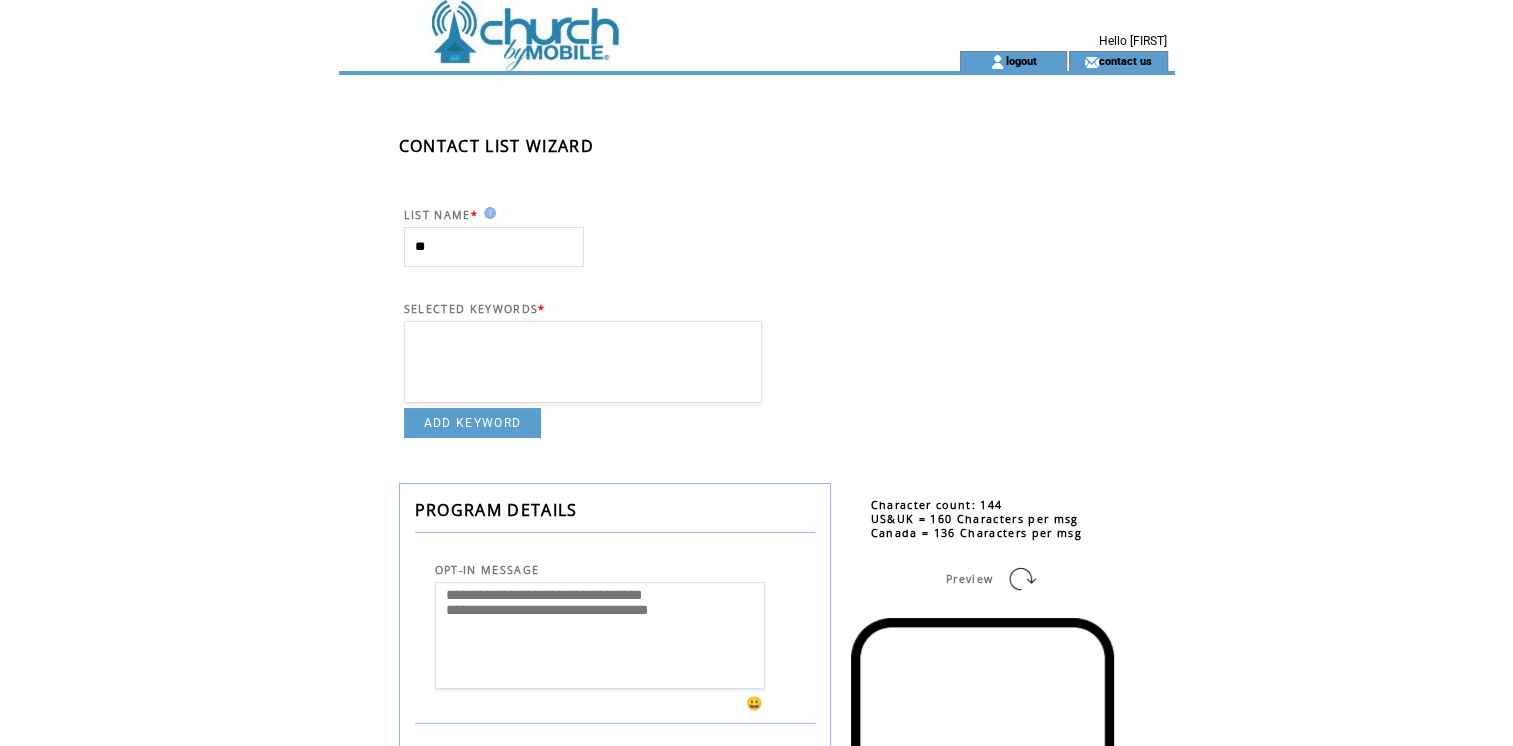 type on "*" 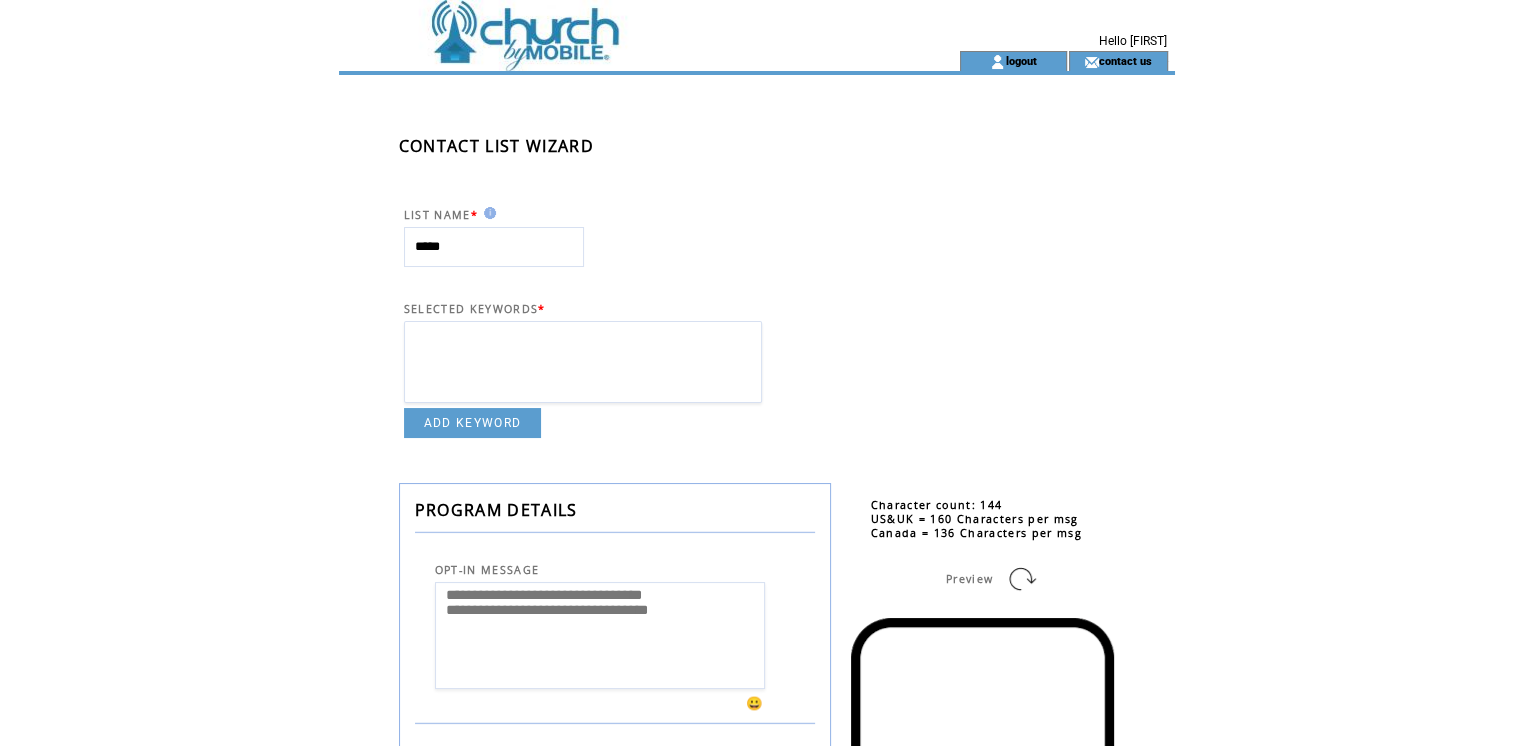 type on "*****" 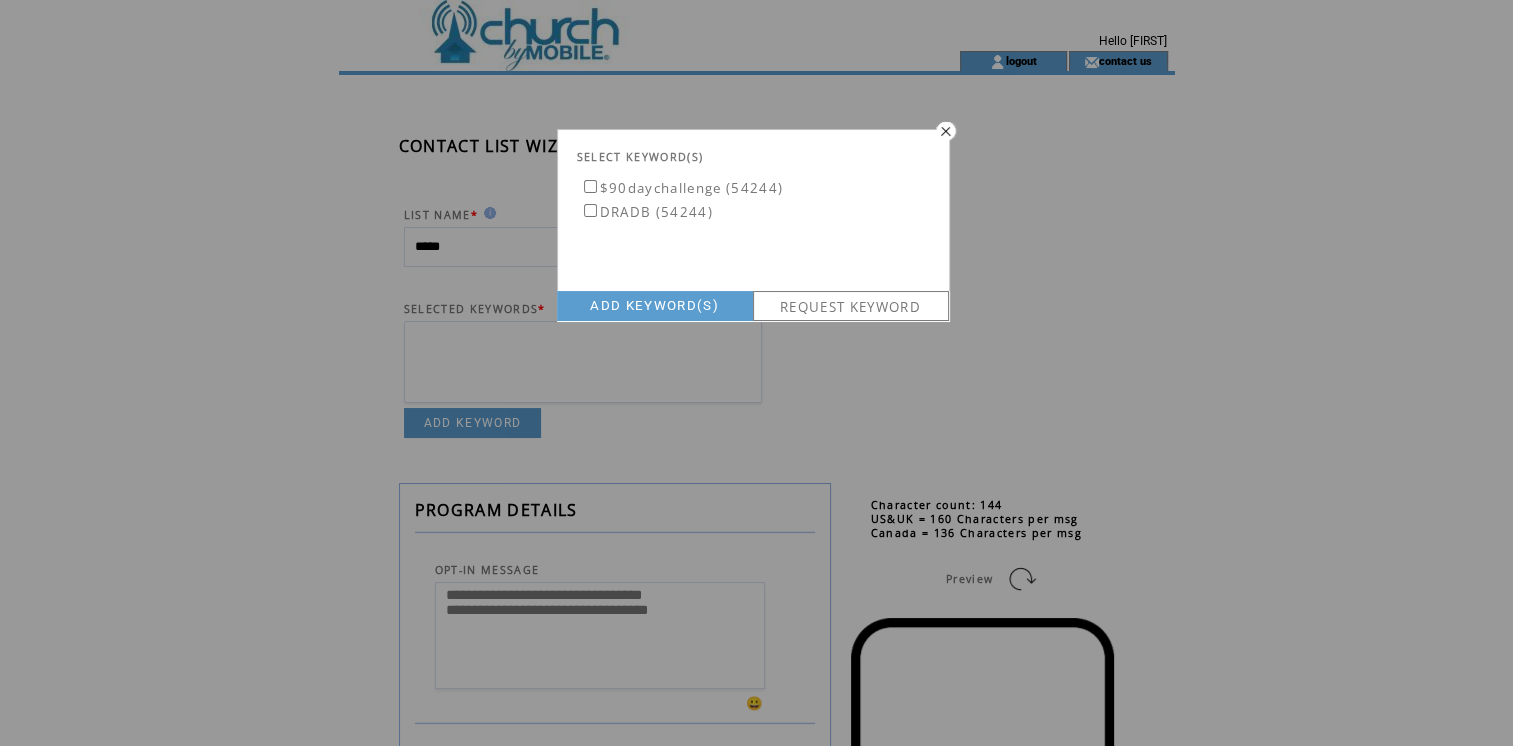 click on "ADD KEYWORD(S)" at bounding box center (655, 306) 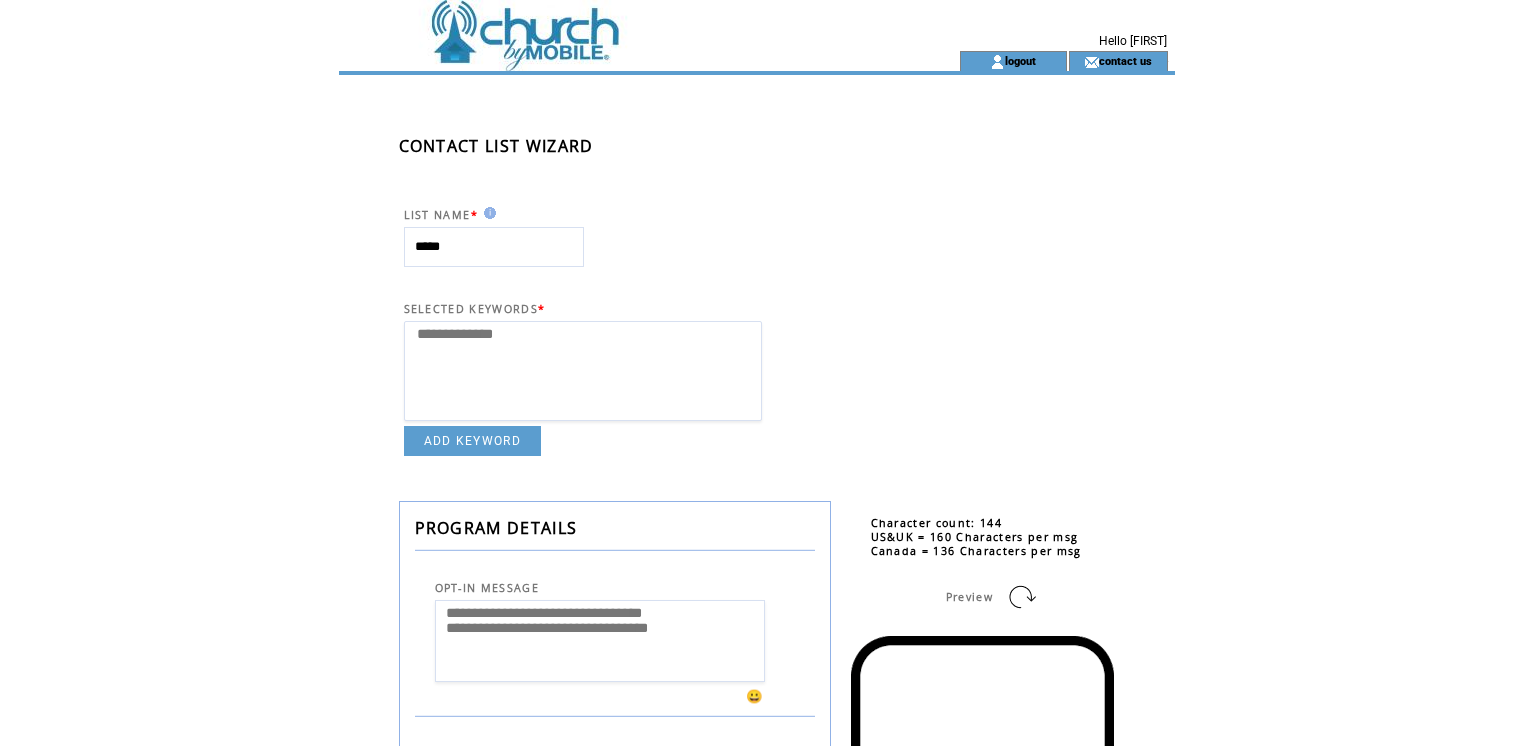 select 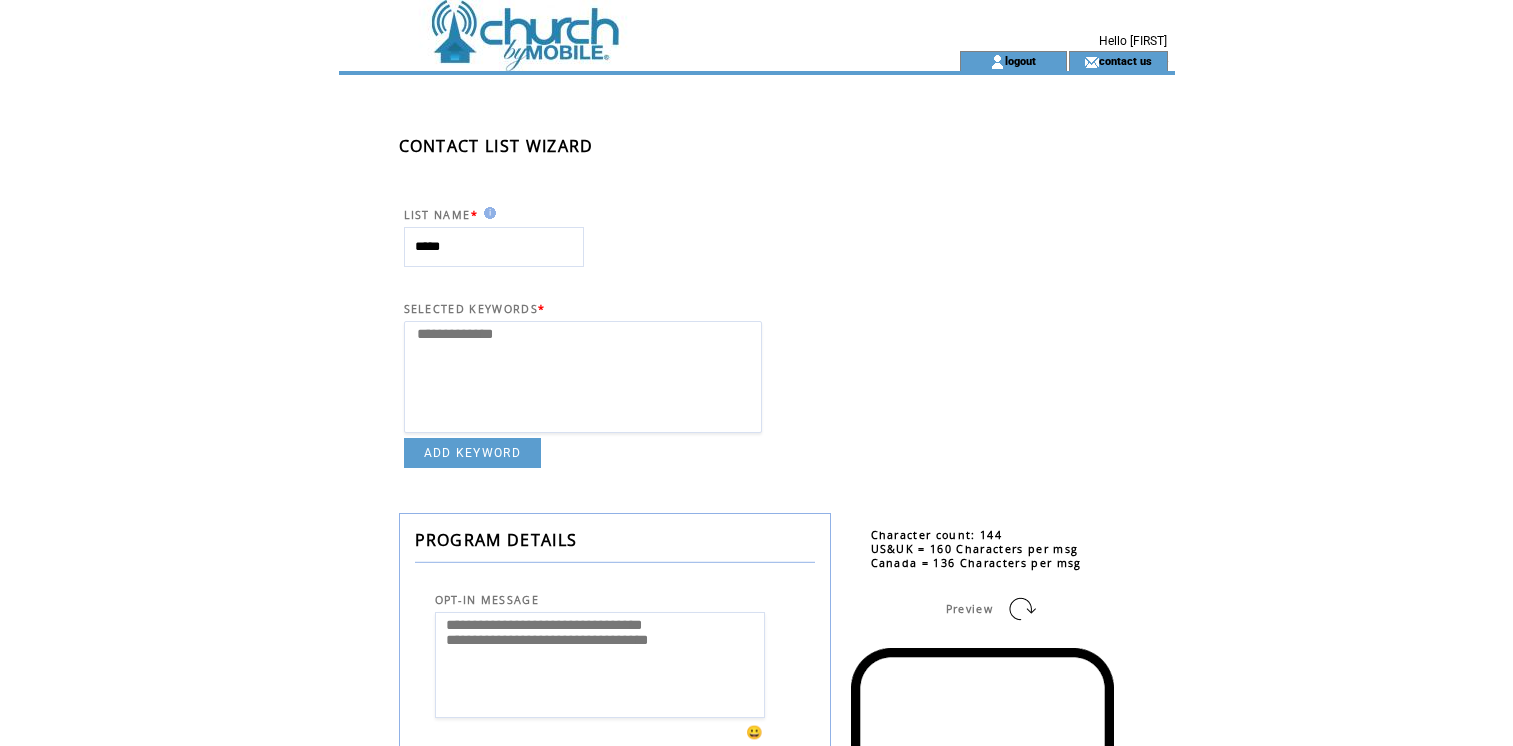 scroll, scrollTop: 0, scrollLeft: 0, axis: both 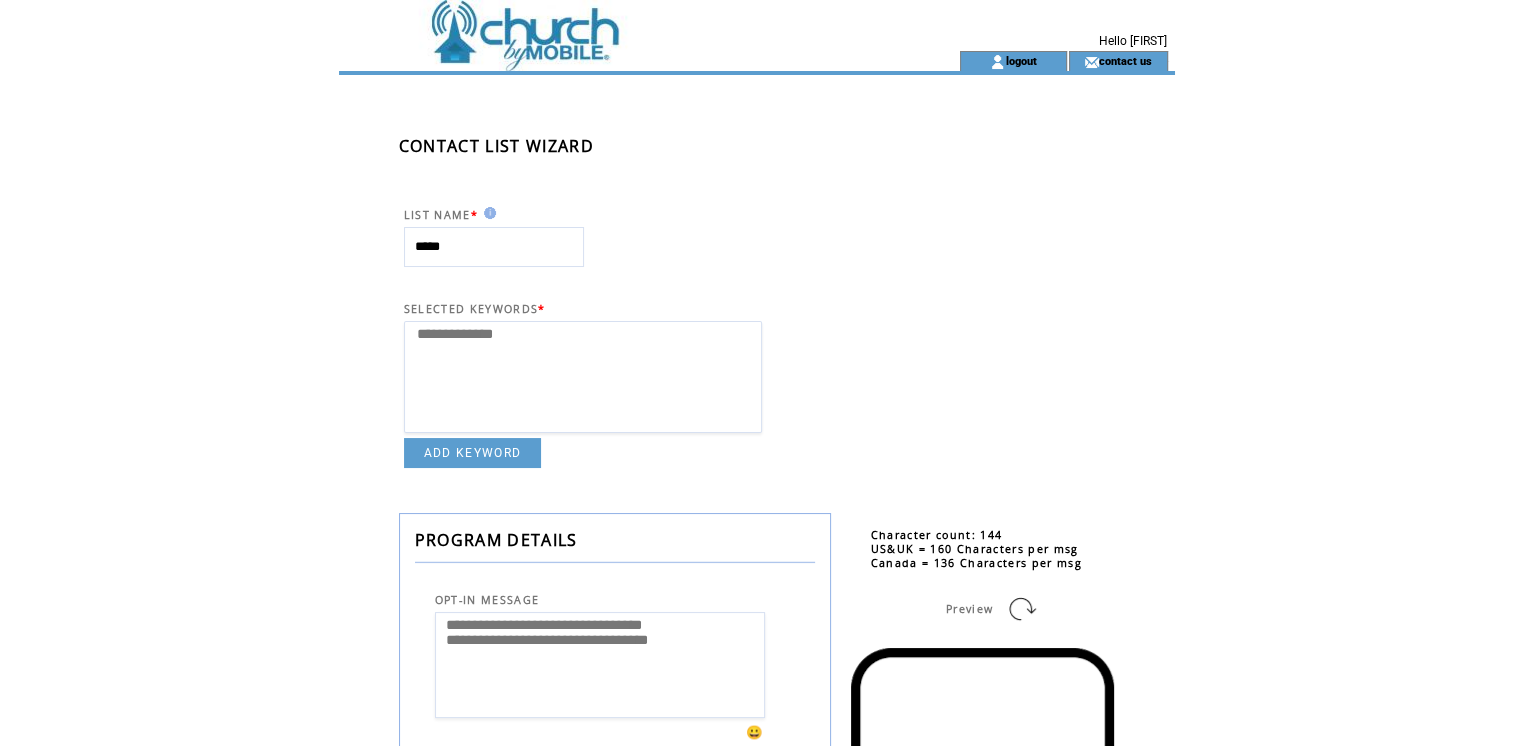 drag, startPoint x: 476, startPoint y: 250, endPoint x: 367, endPoint y: 238, distance: 109.65856 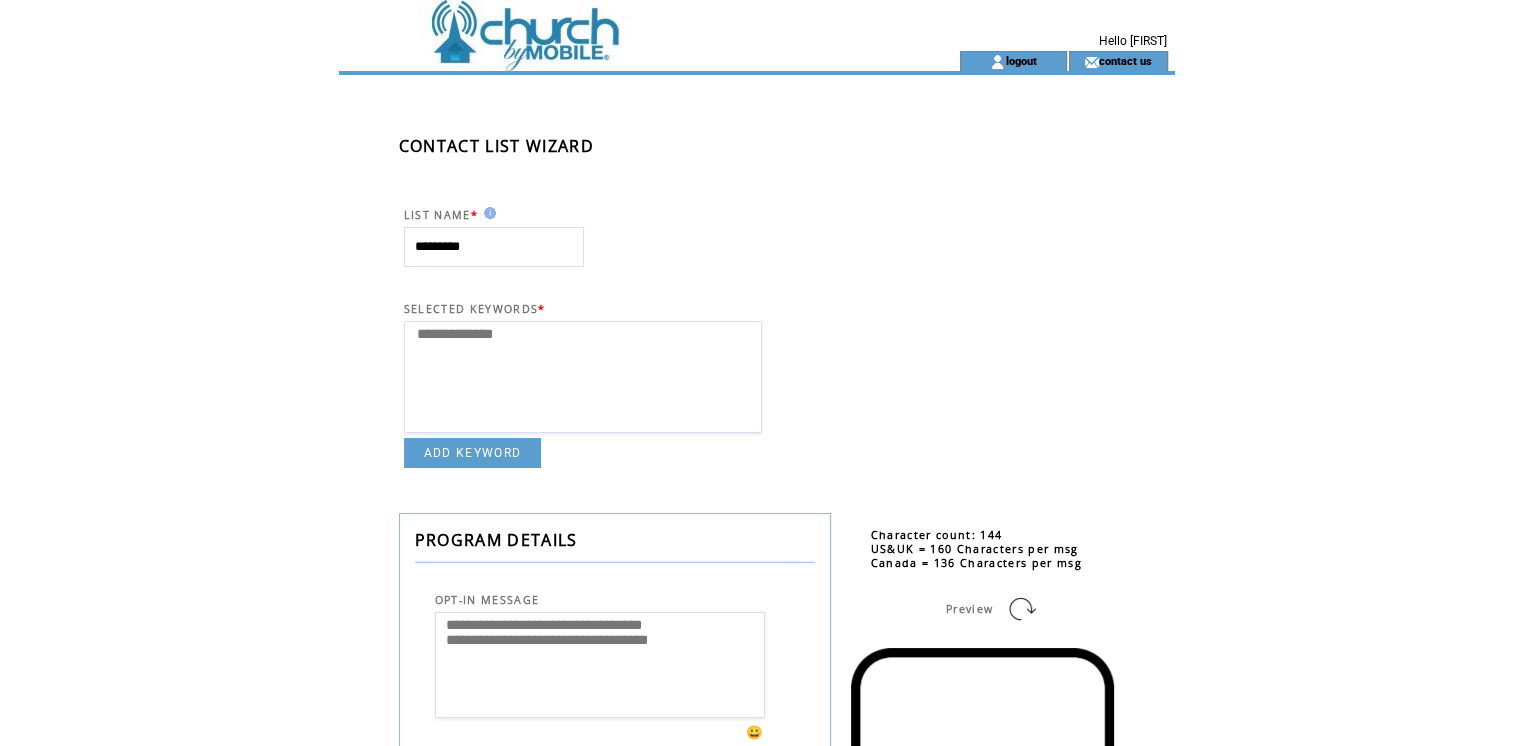 type on "*********" 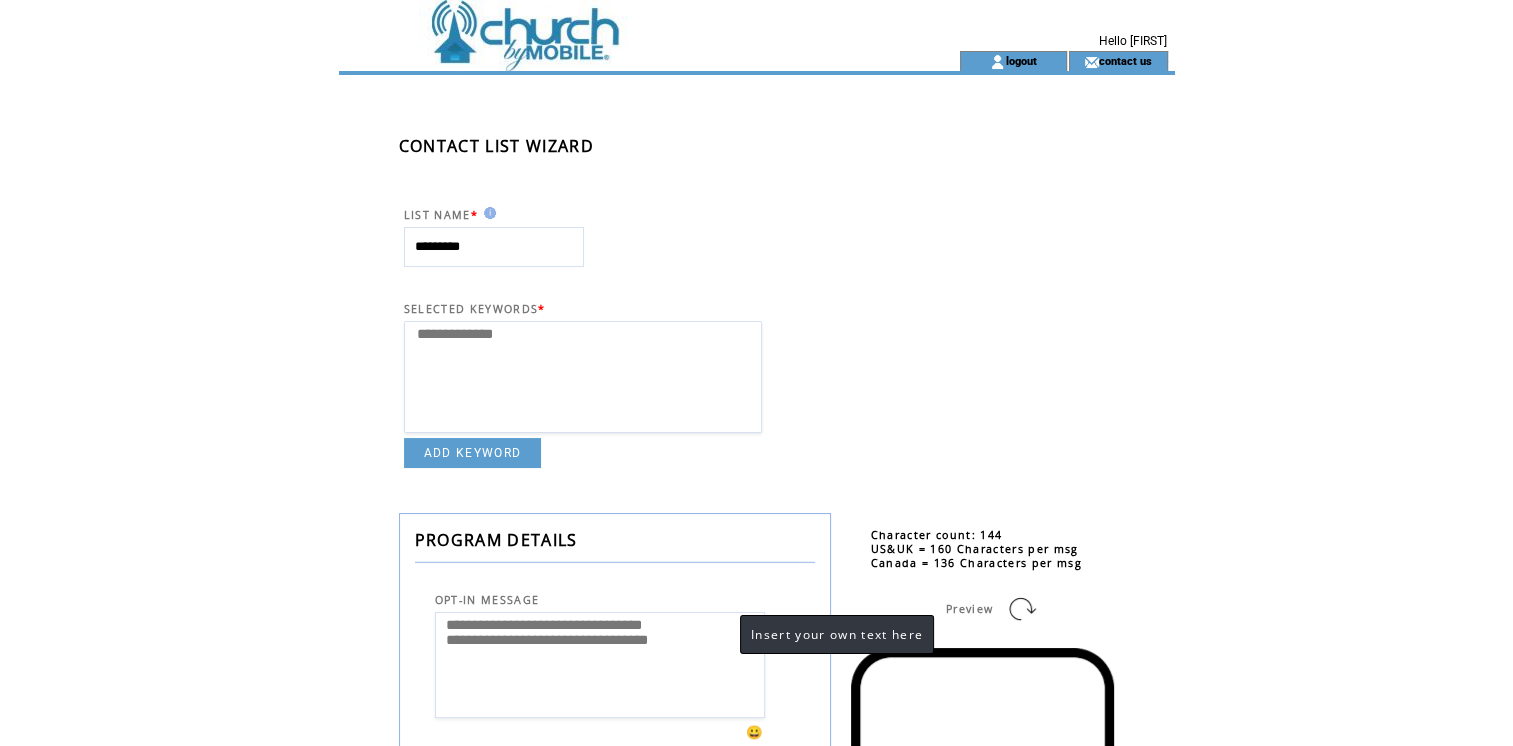 drag, startPoint x: 440, startPoint y: 629, endPoint x: 747, endPoint y: 660, distance: 308.5612 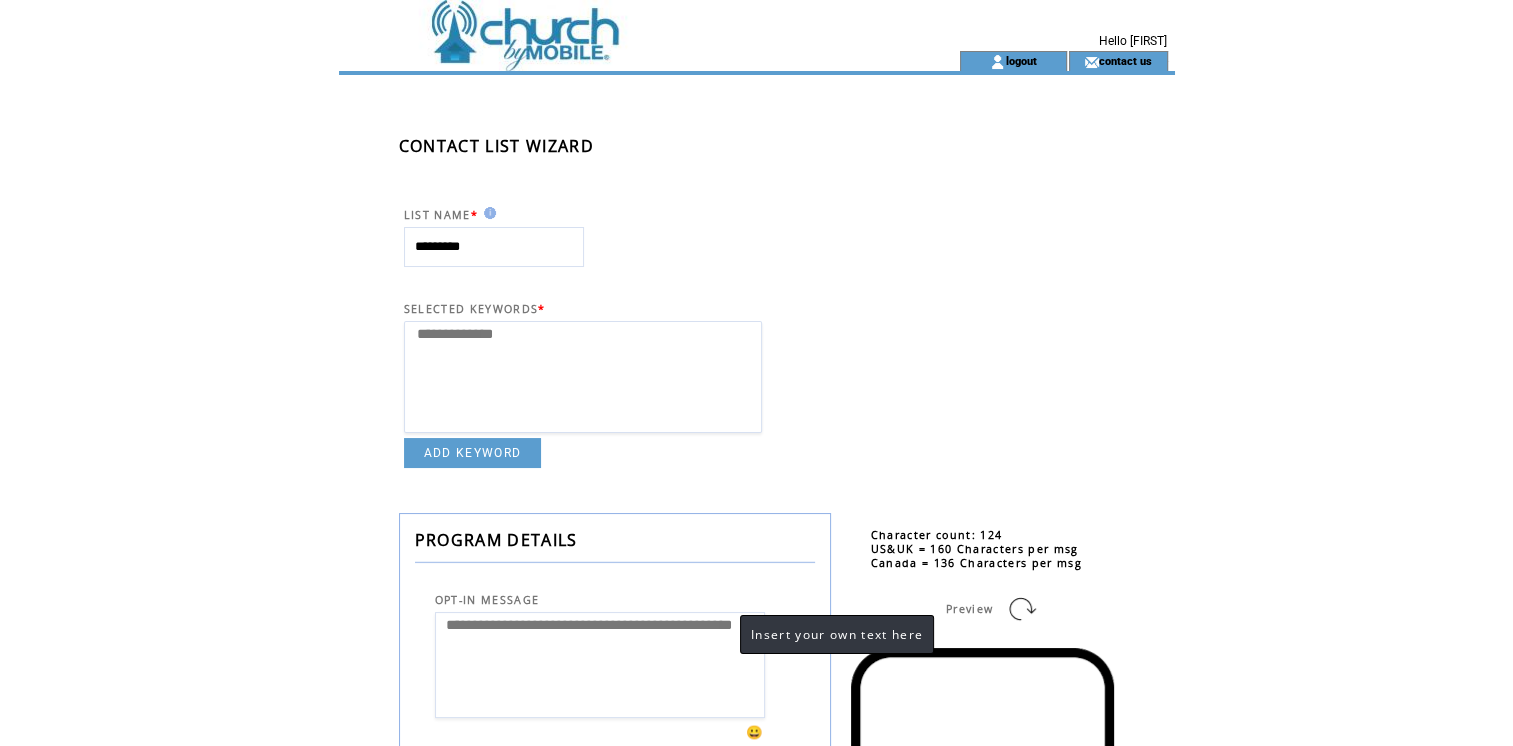paste on "**********" 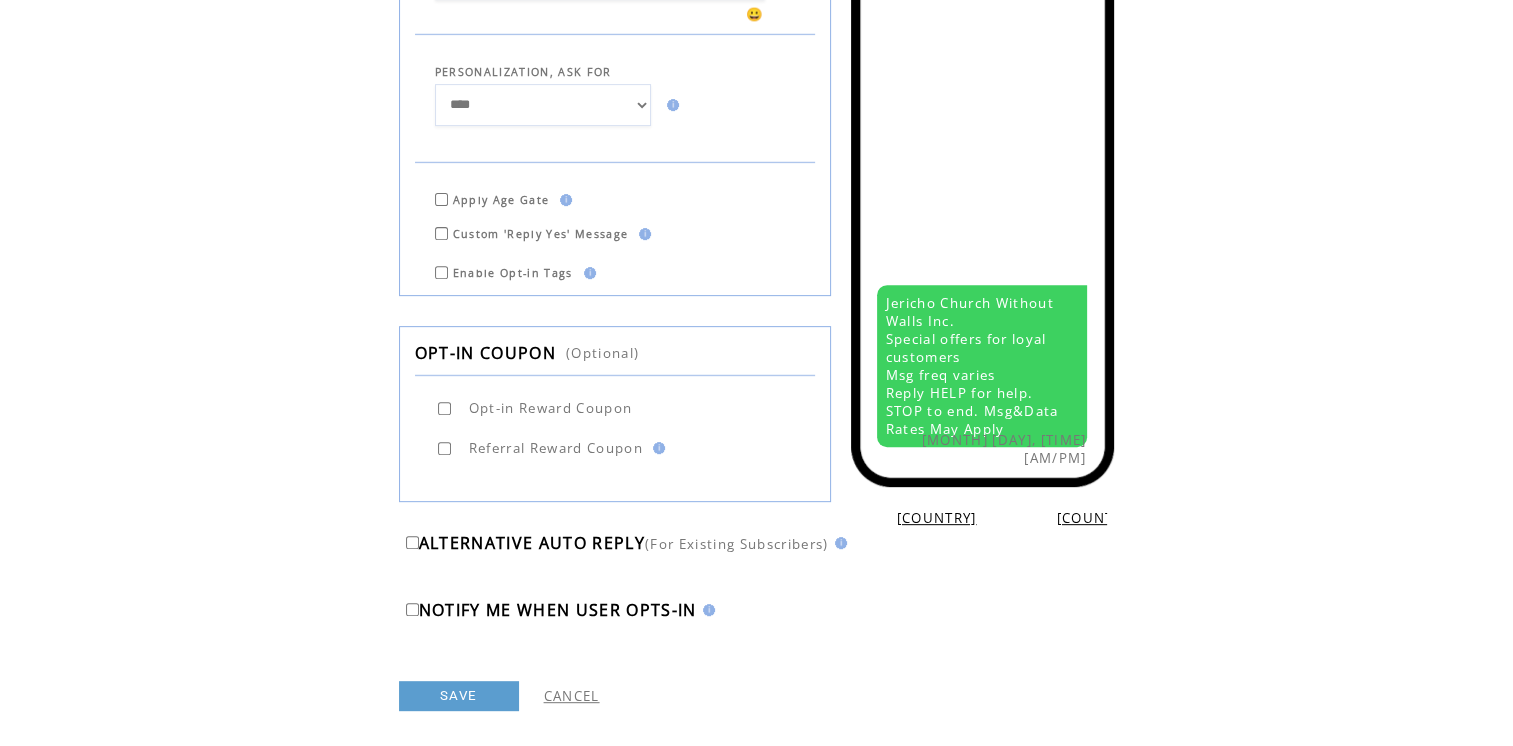 scroll, scrollTop: 741, scrollLeft: 0, axis: vertical 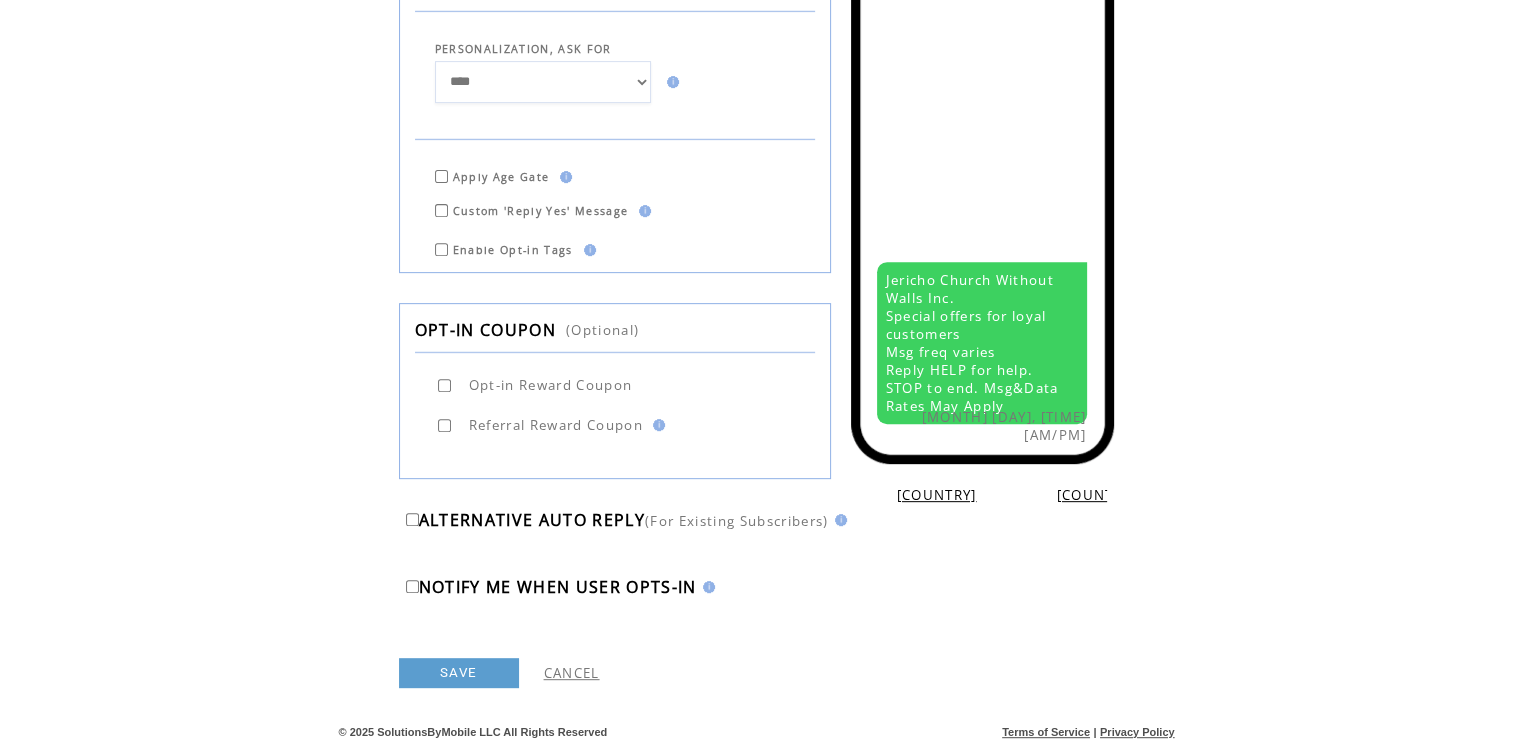 type on "**********" 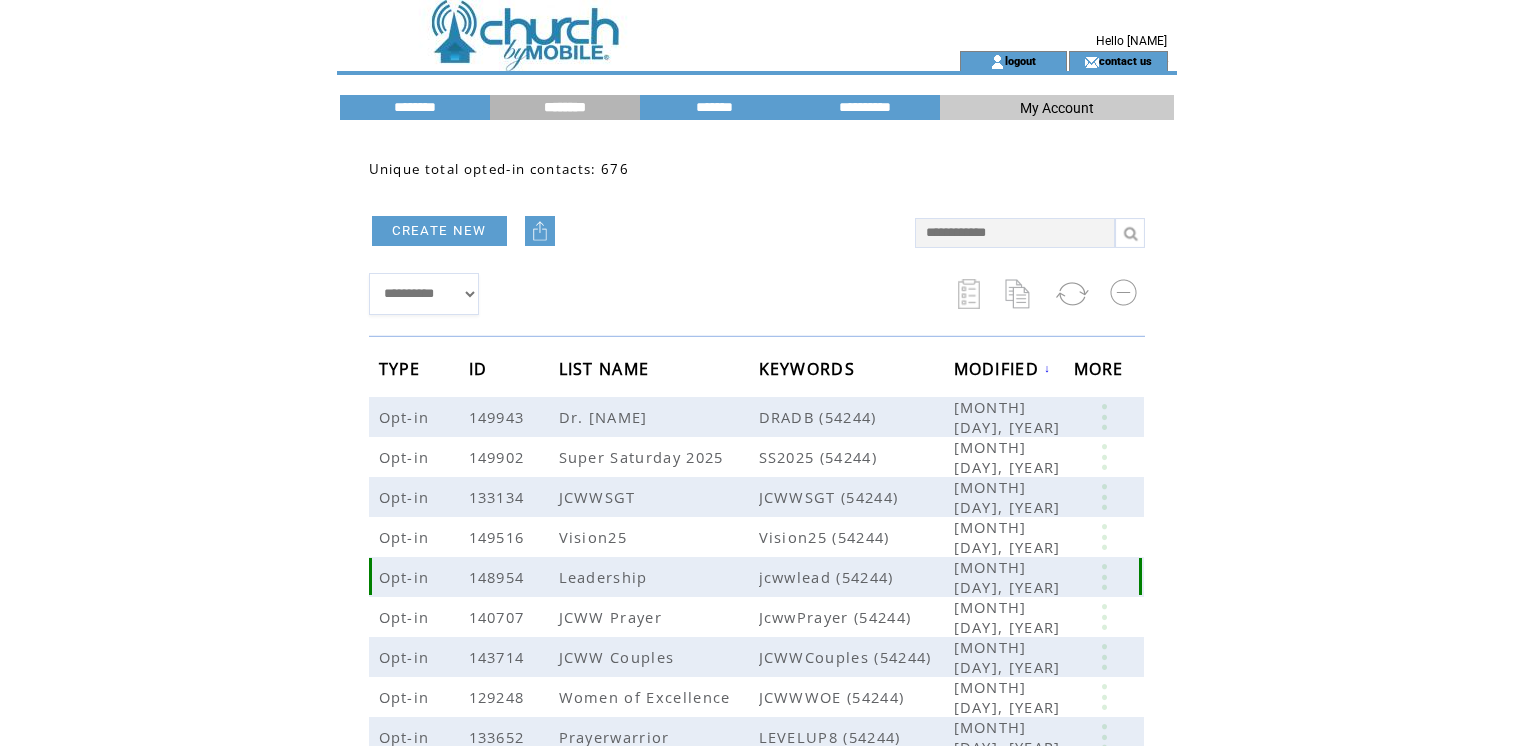 scroll, scrollTop: 0, scrollLeft: 0, axis: both 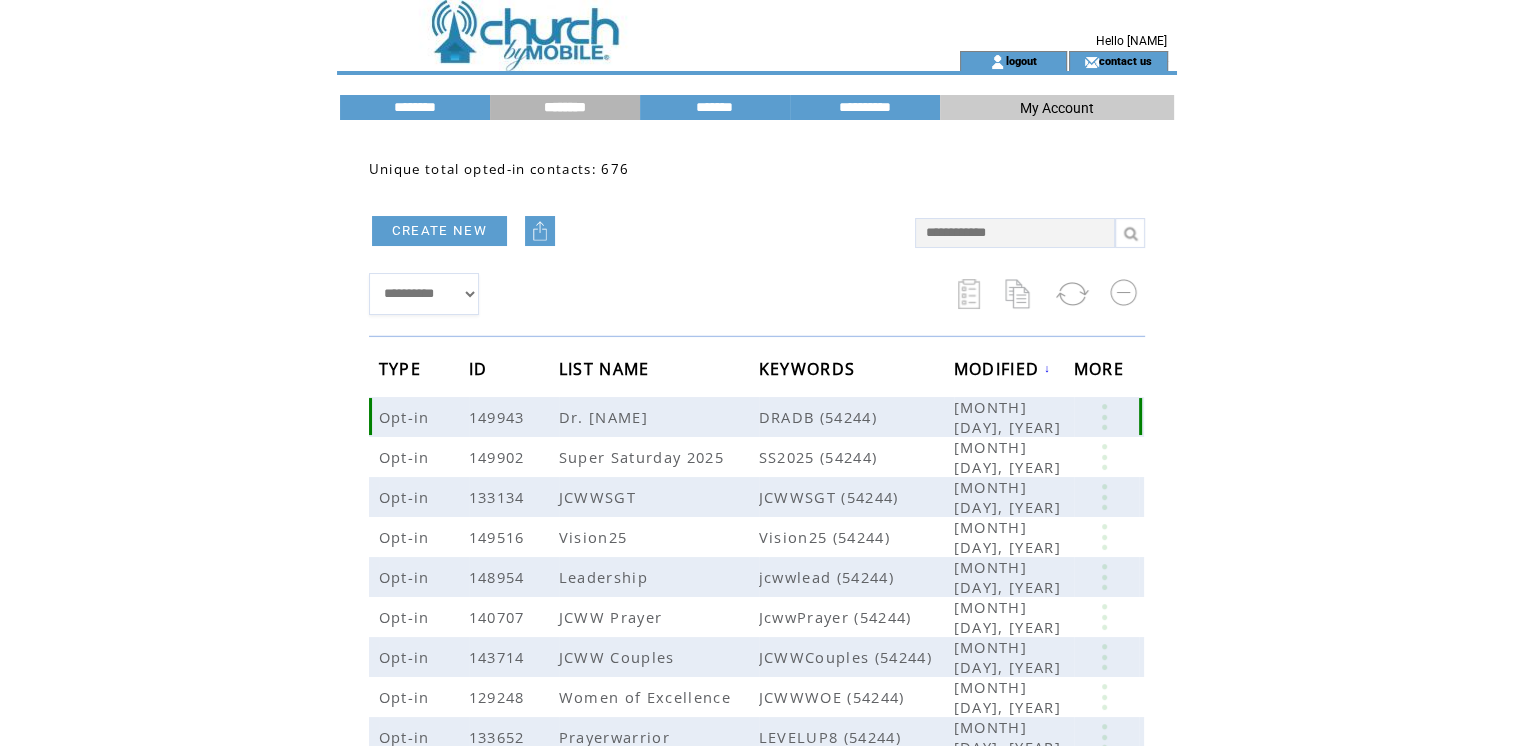 click at bounding box center (1104, 417) 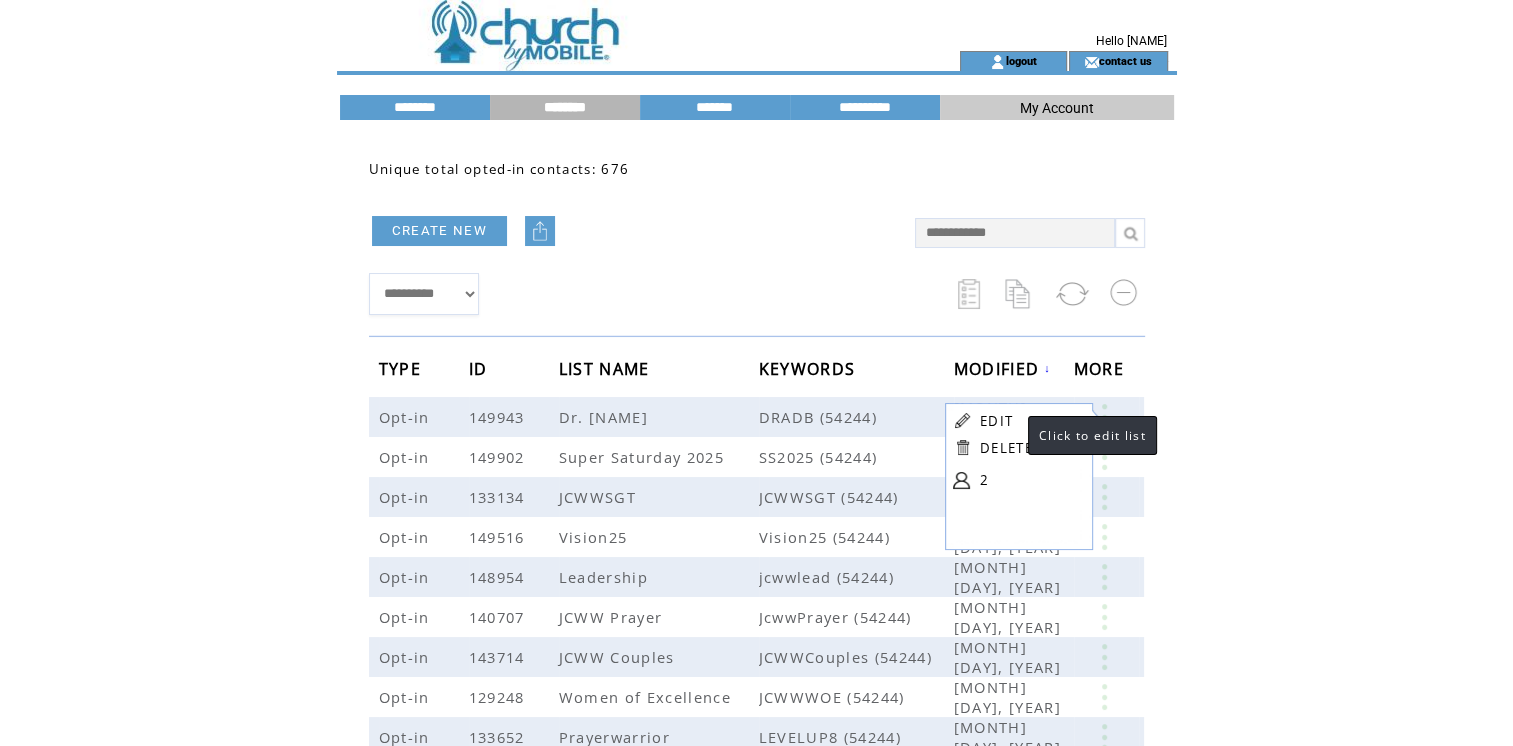 click on "EDIT" at bounding box center (996, 421) 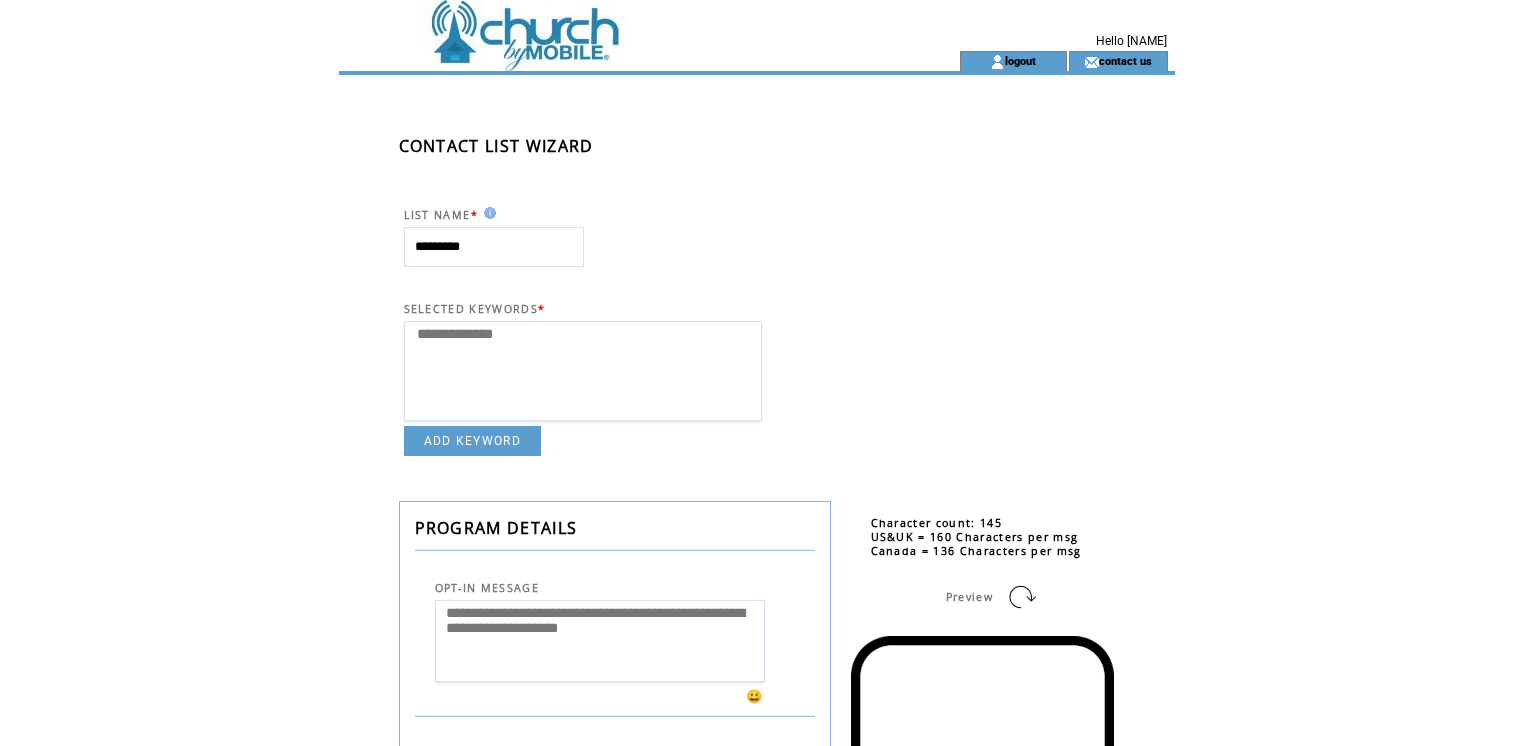 select 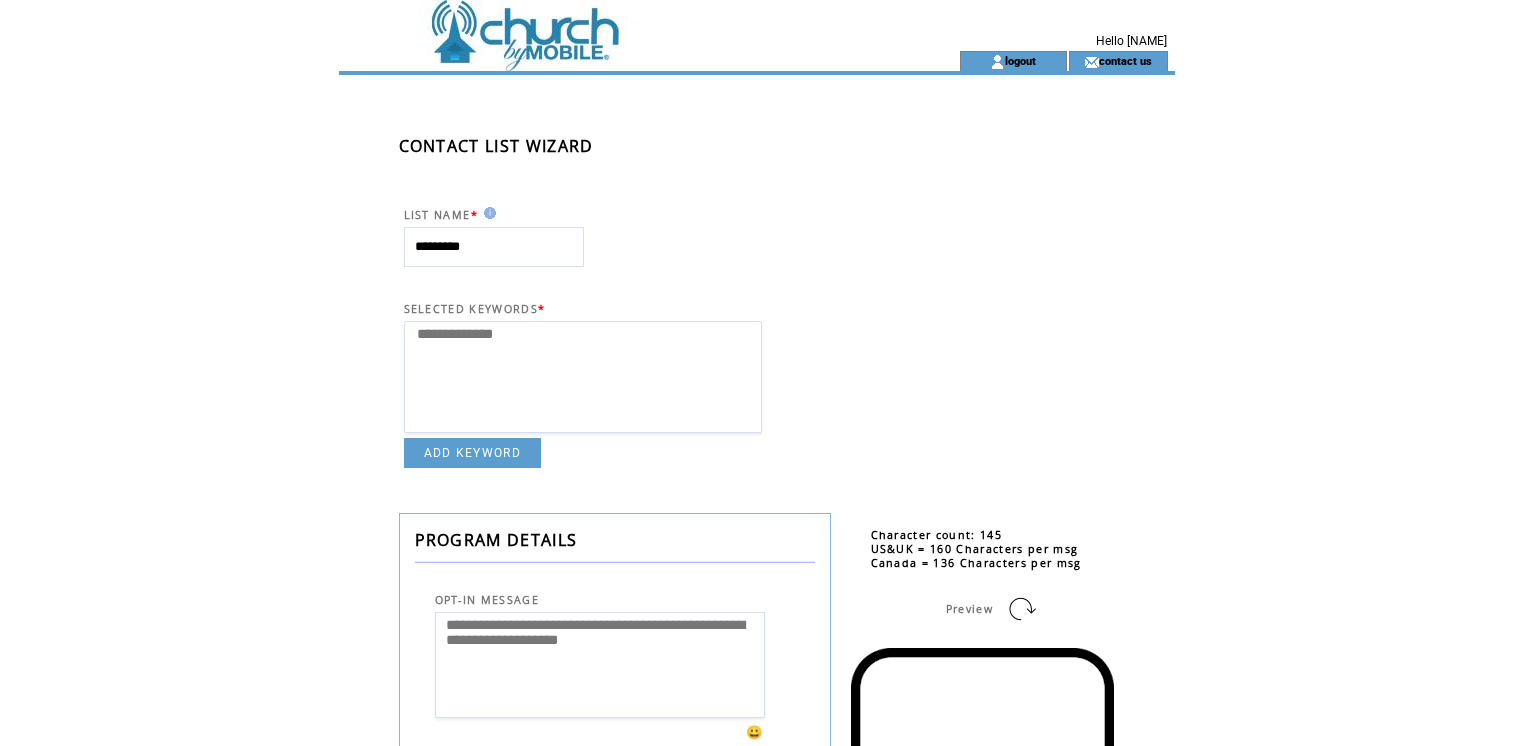 scroll, scrollTop: 0, scrollLeft: 0, axis: both 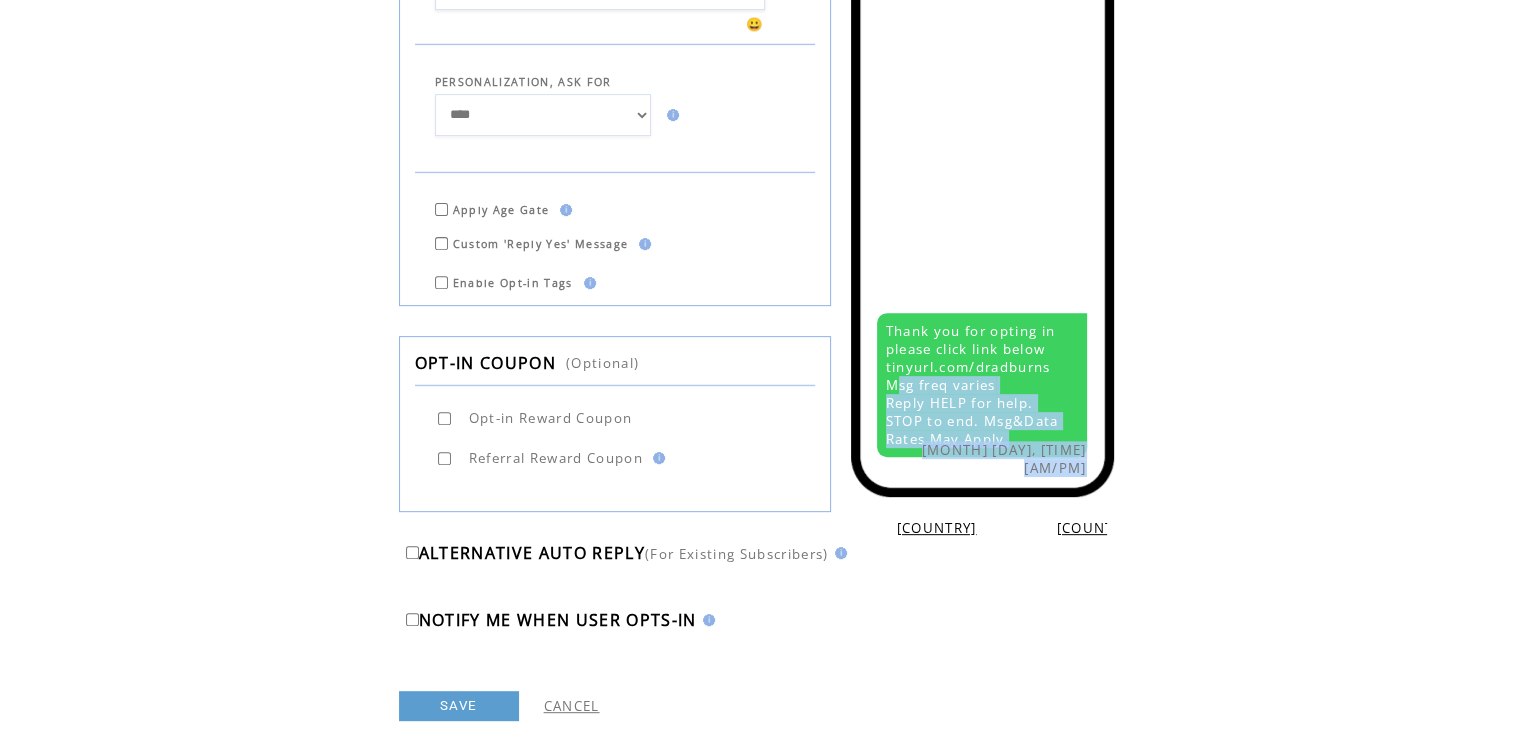 drag, startPoint x: 888, startPoint y: 370, endPoint x: 934, endPoint y: 420, distance: 67.941154 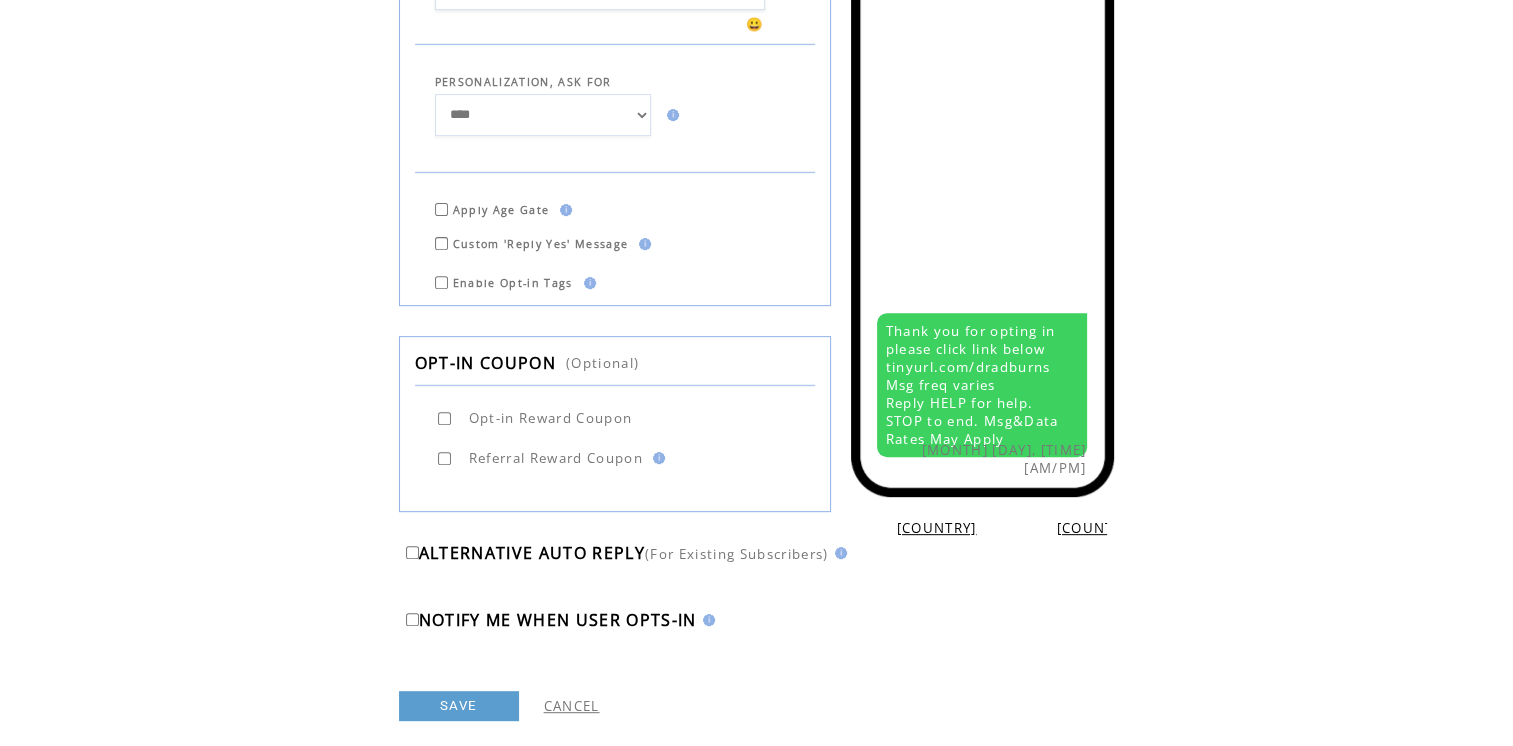 drag, startPoint x: 934, startPoint y: 420, endPoint x: 995, endPoint y: 431, distance: 61.983868 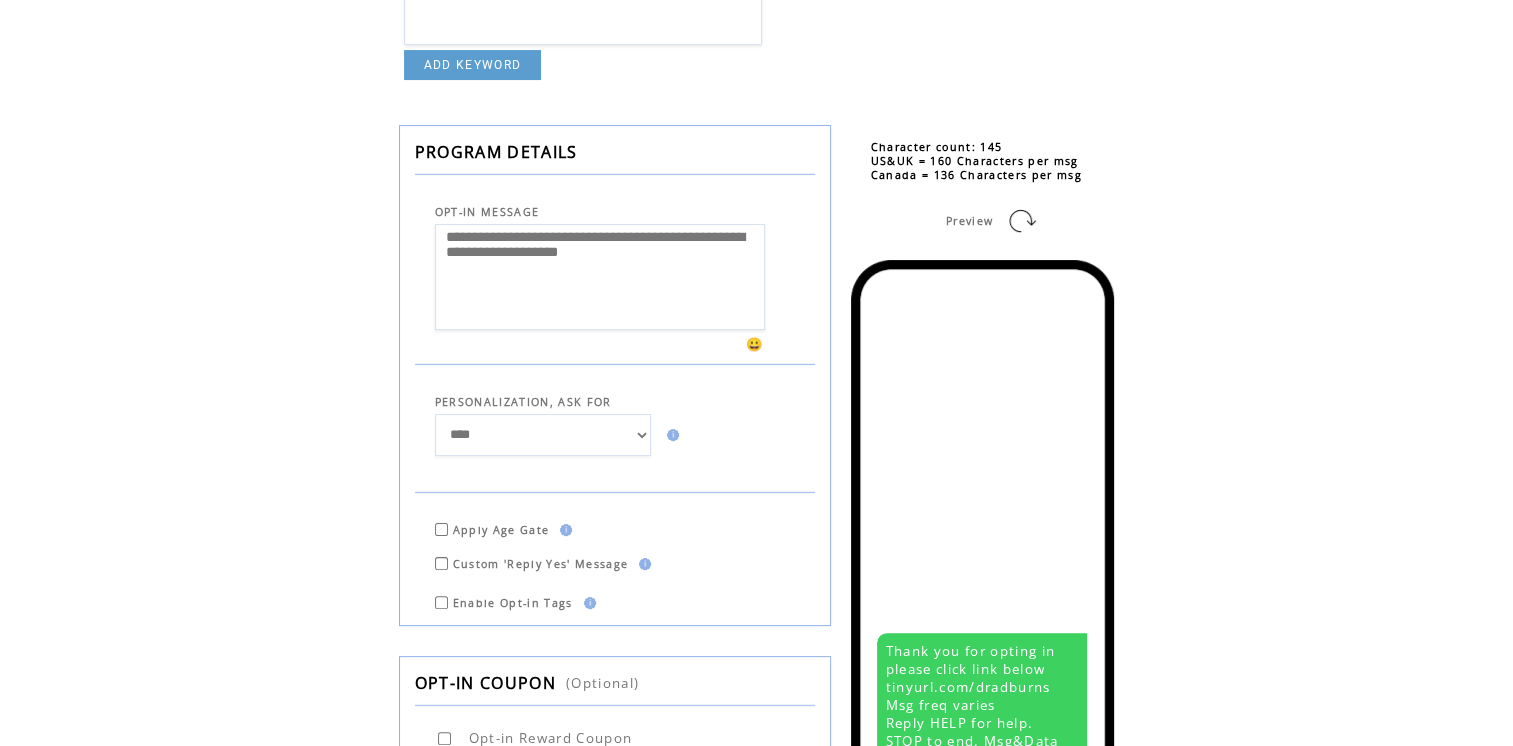 scroll, scrollTop: 375, scrollLeft: 0, axis: vertical 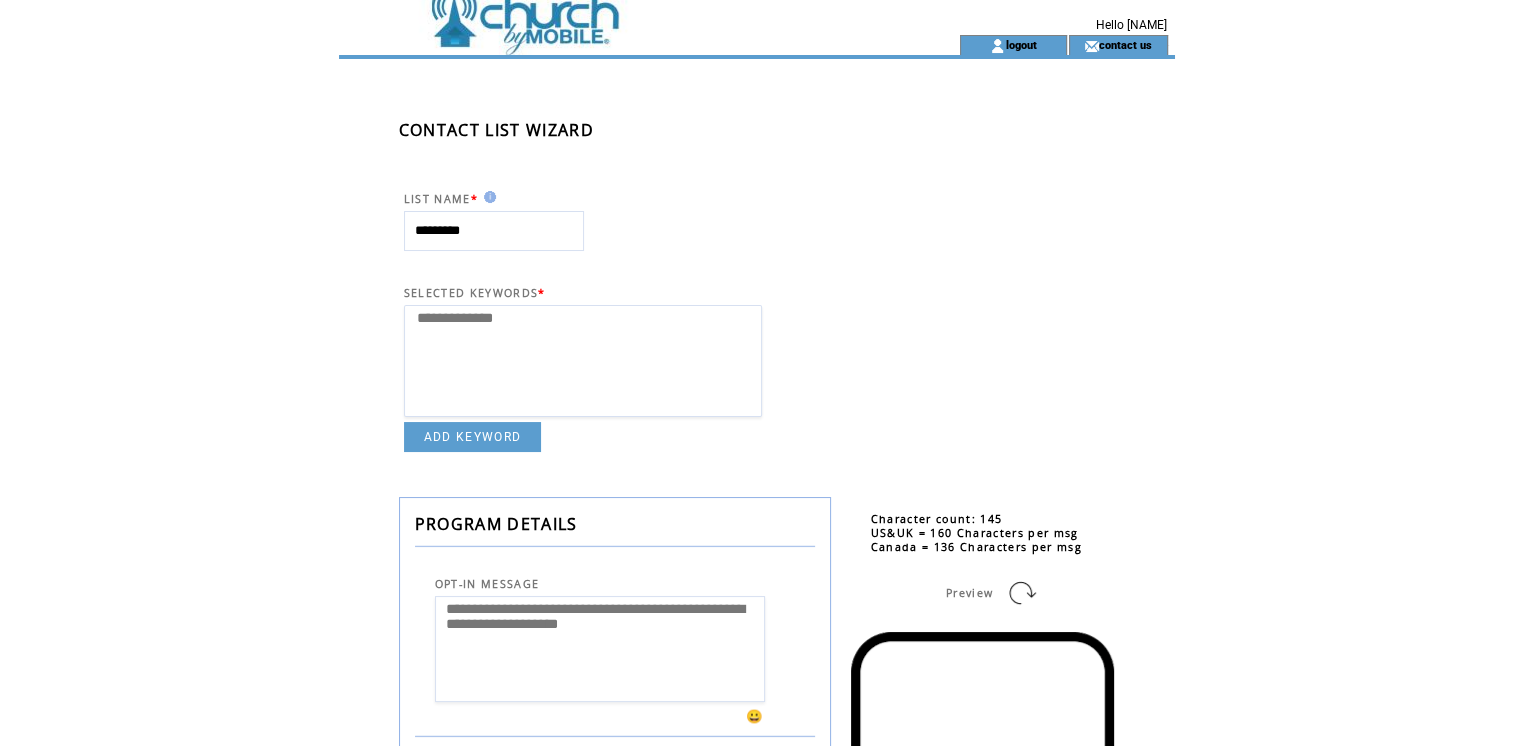 click at bounding box center (1022, 593) 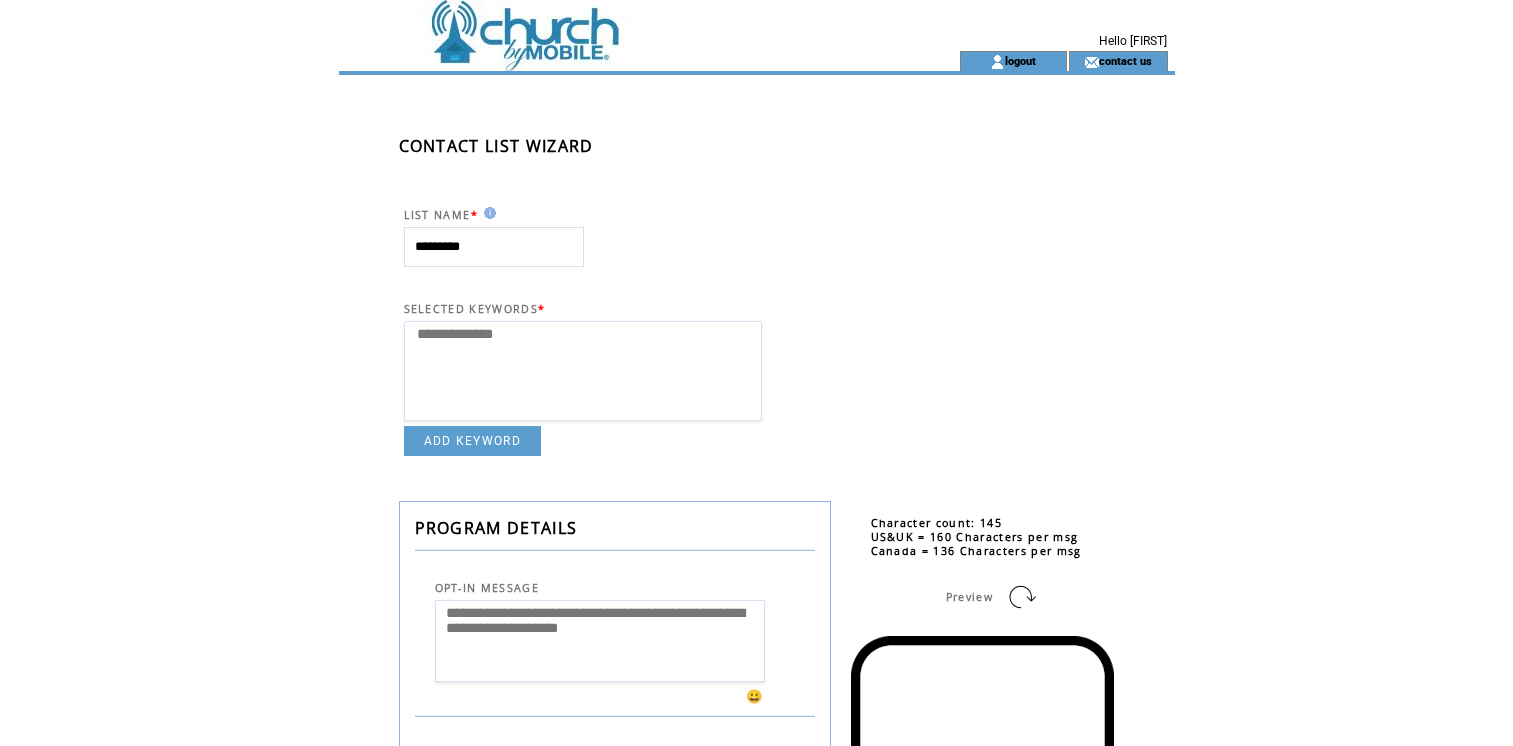 select 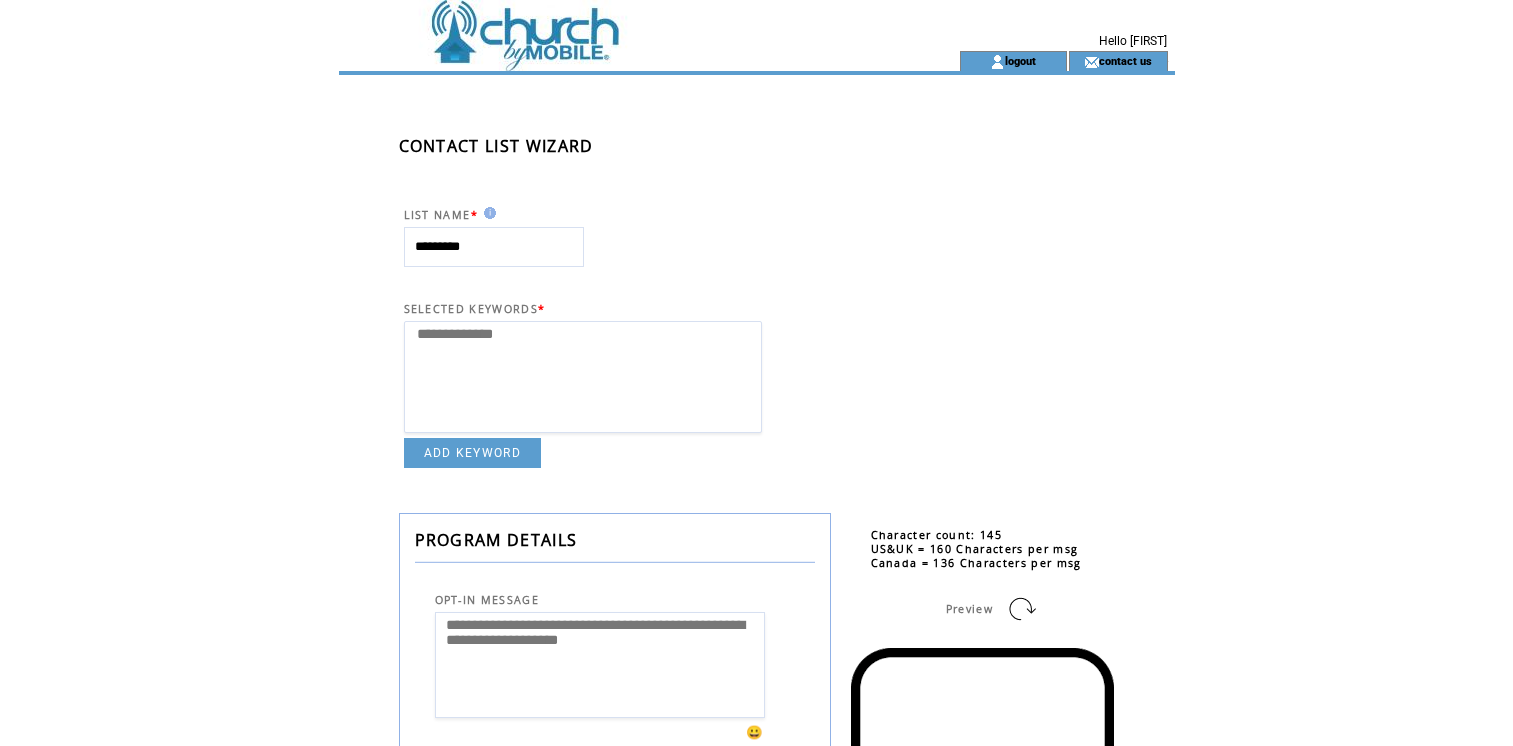 scroll, scrollTop: 0, scrollLeft: 0, axis: both 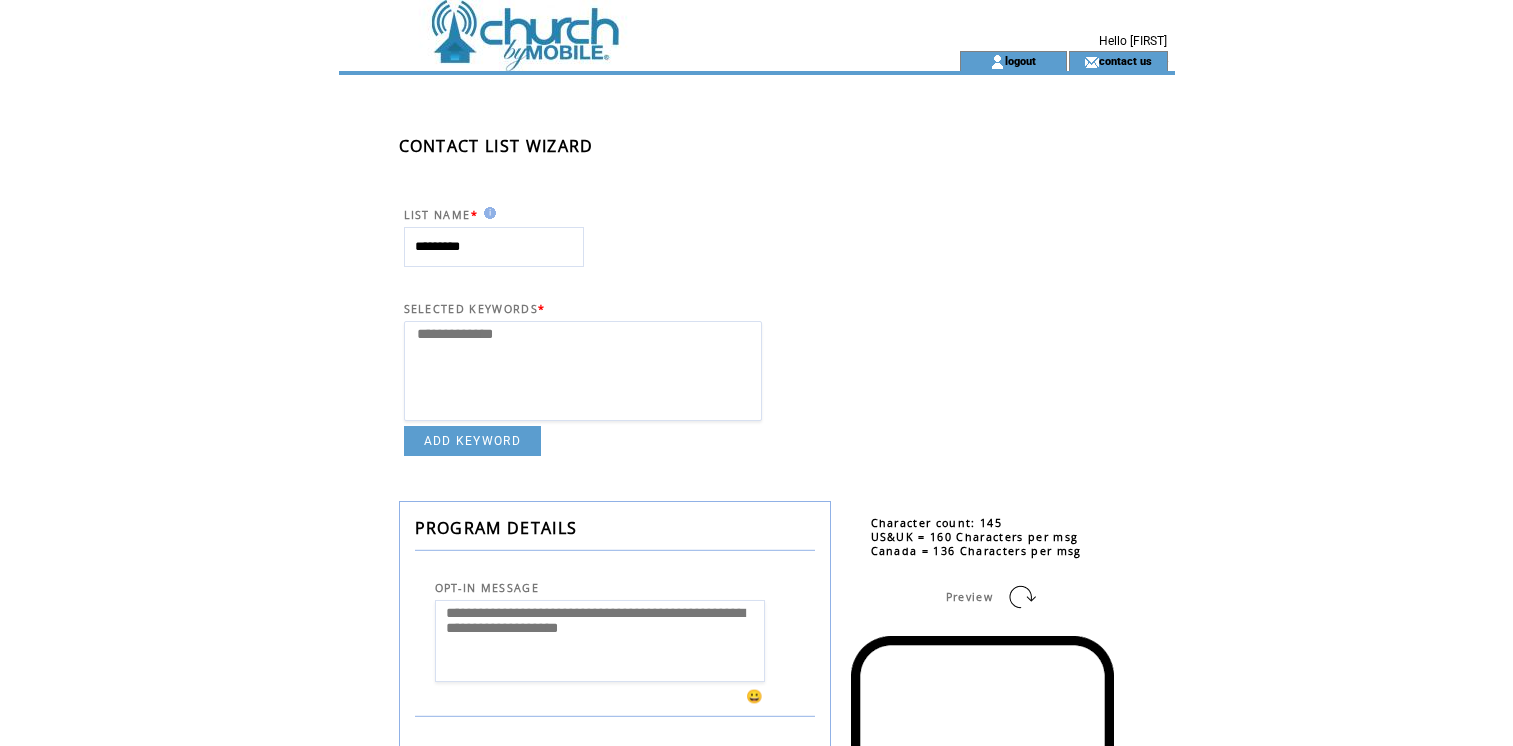 select 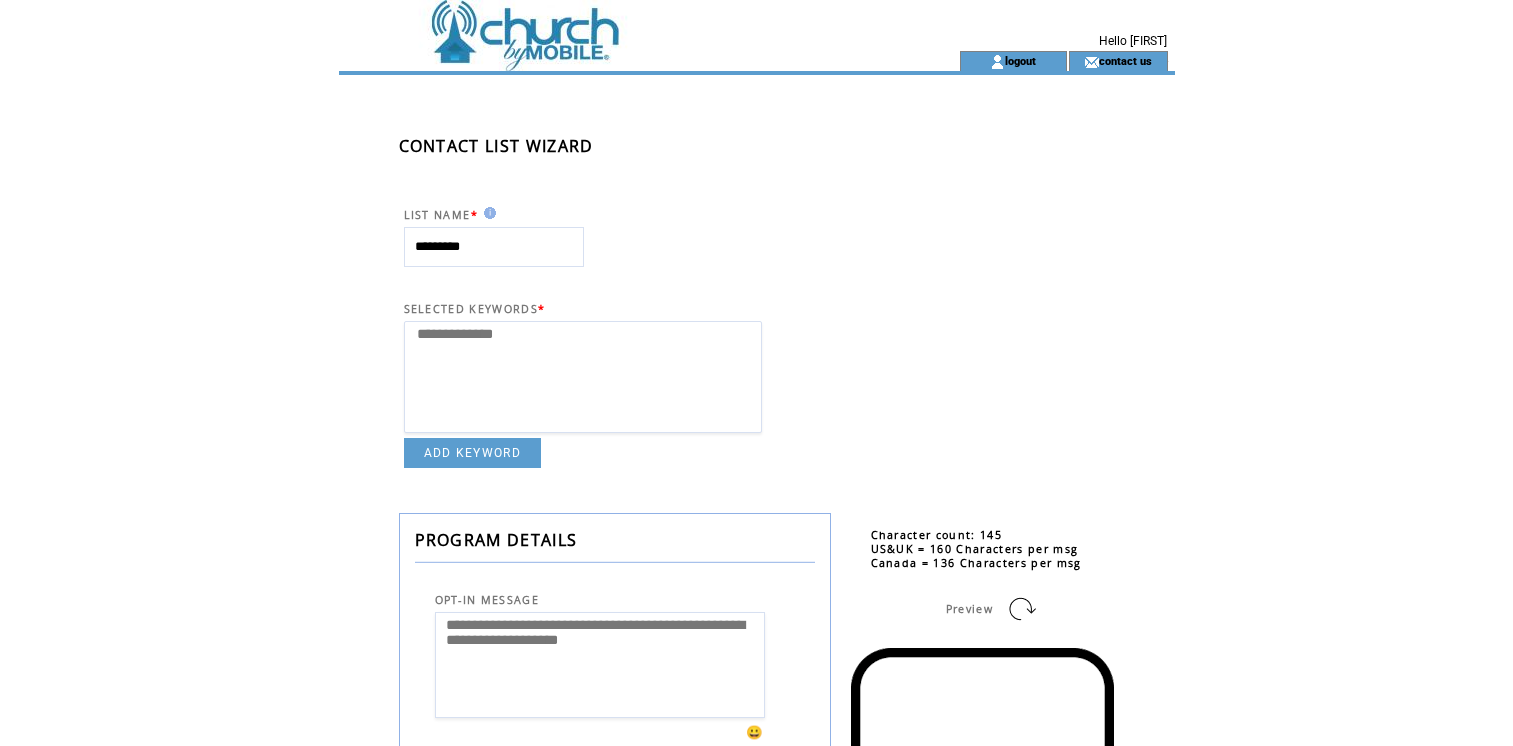 scroll, scrollTop: 0, scrollLeft: 0, axis: both 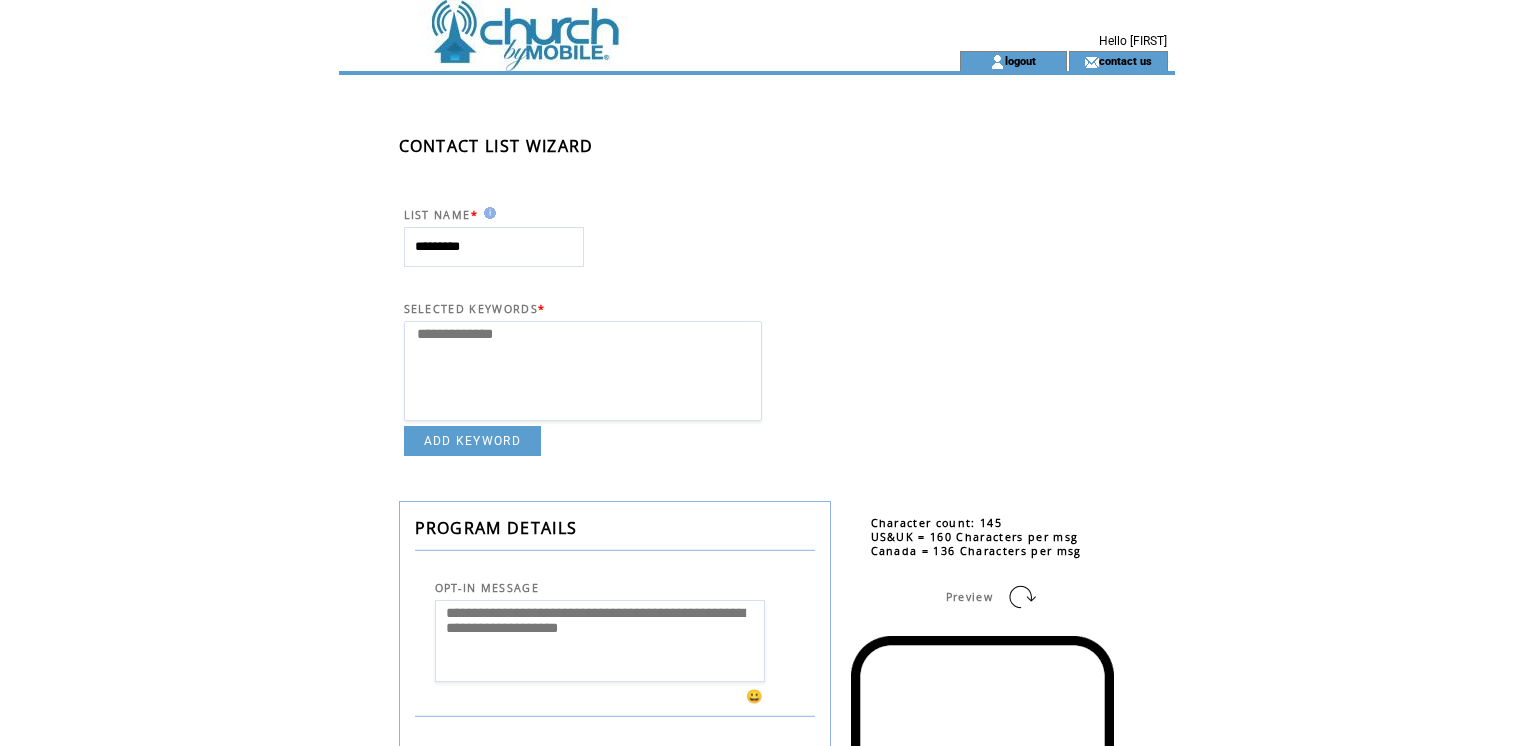 select 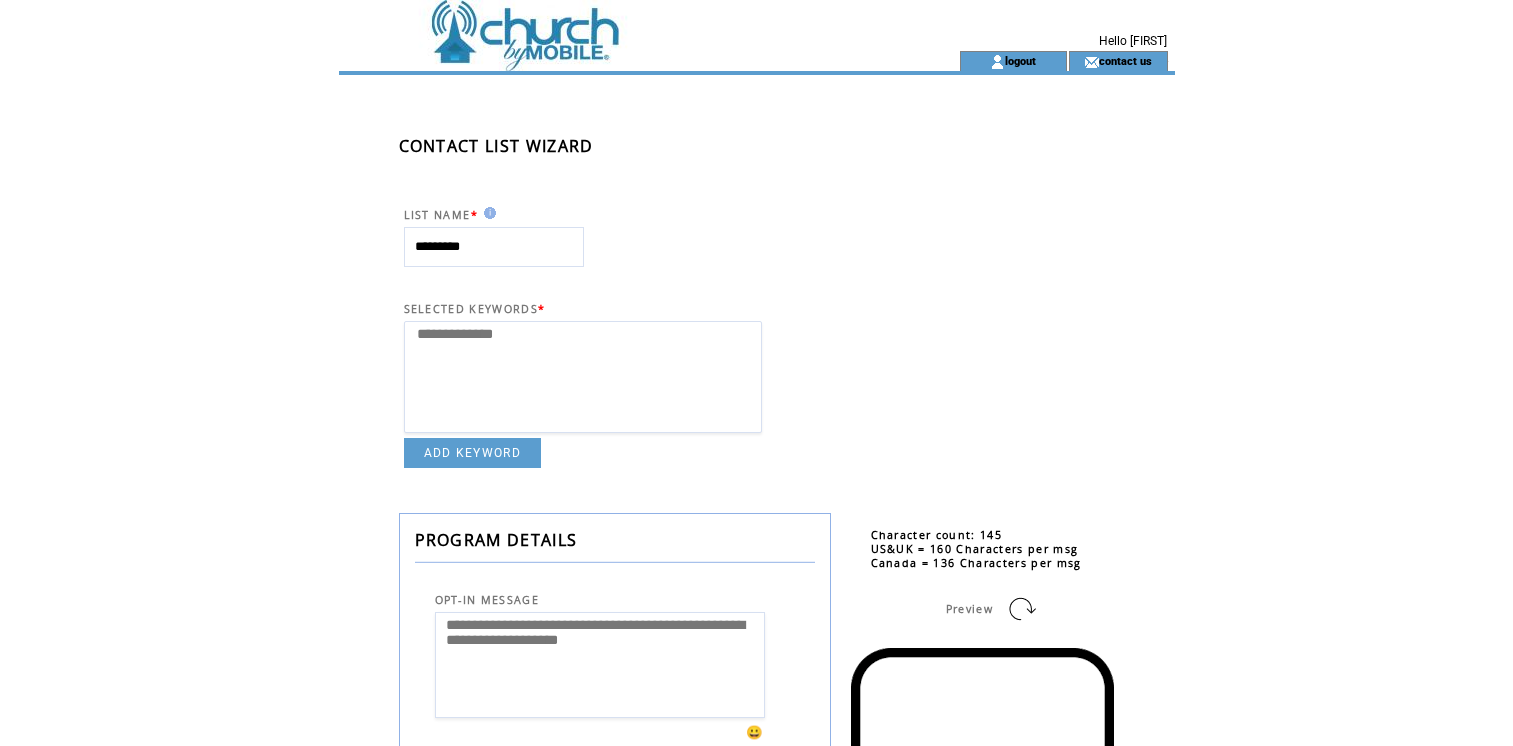 scroll, scrollTop: 0, scrollLeft: 0, axis: both 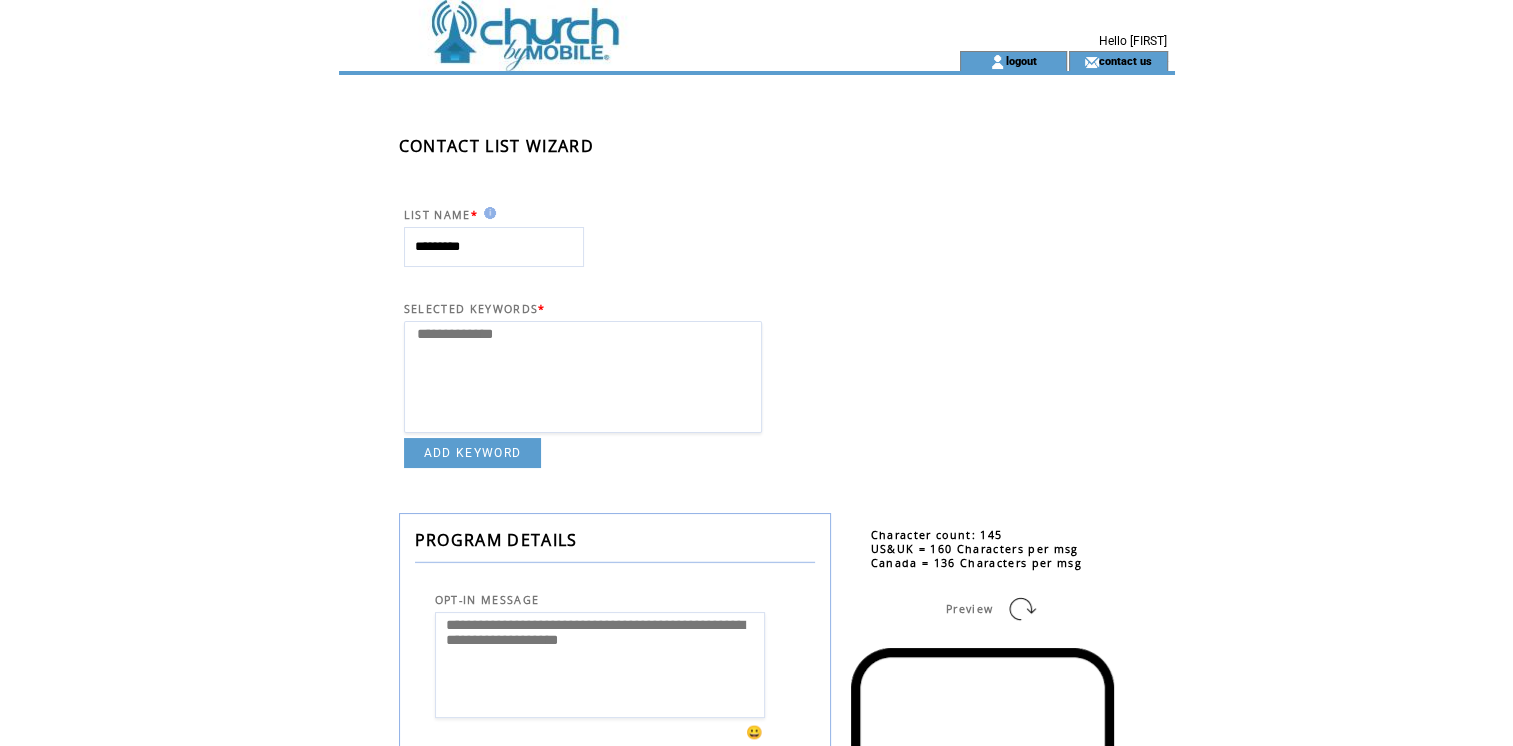 drag, startPoint x: 1510, startPoint y: 98, endPoint x: 1504, endPoint y: 310, distance: 212.08488 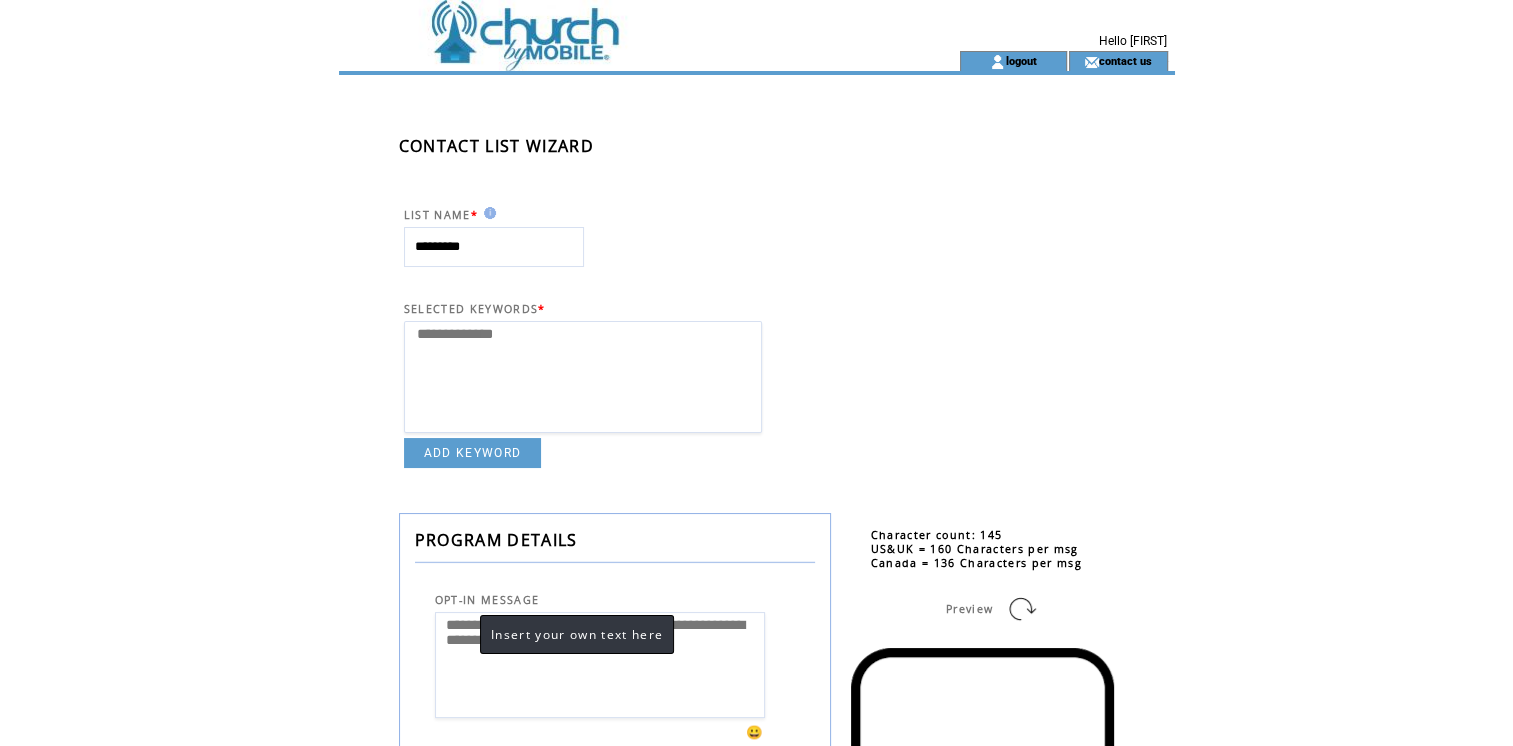 click on "**********" at bounding box center [600, 665] 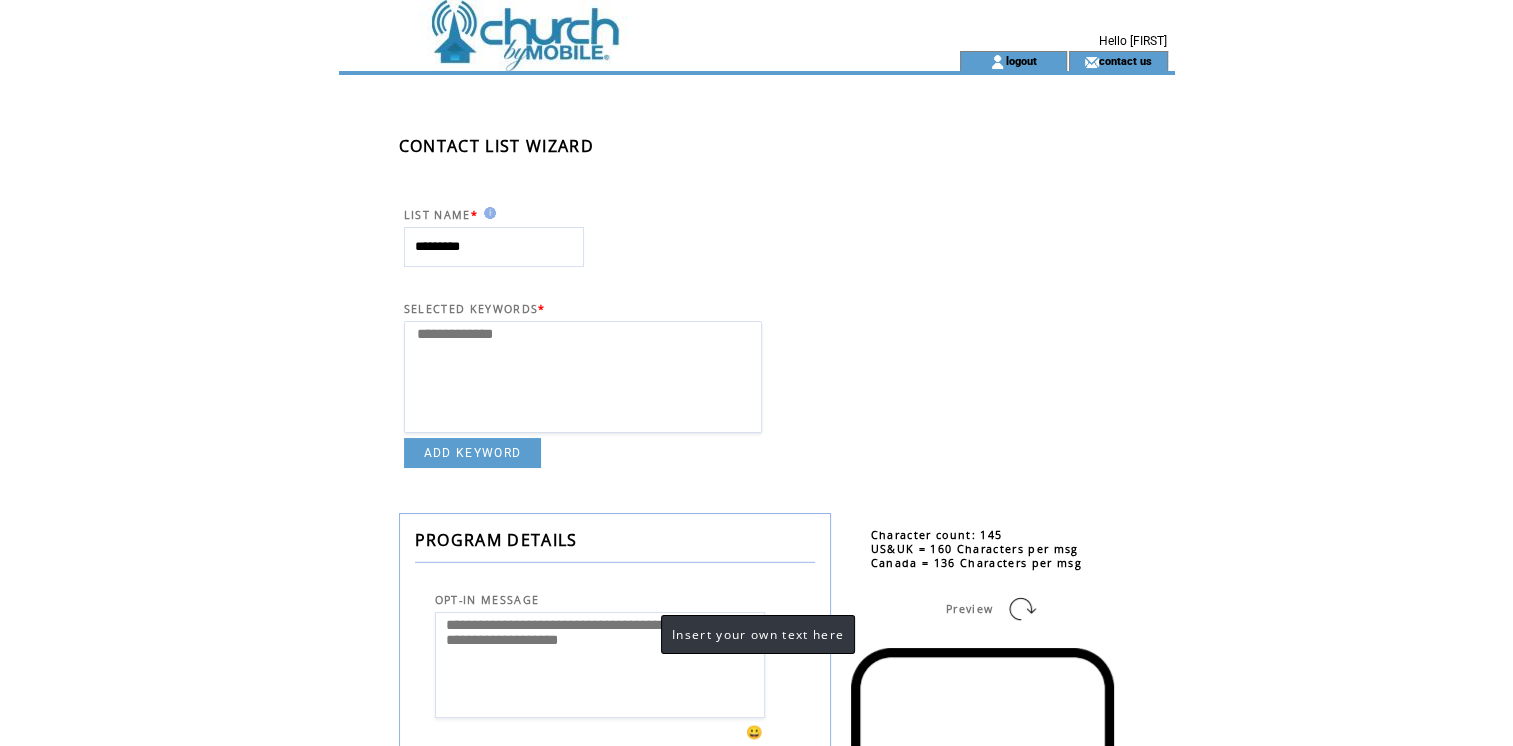 drag, startPoint x: 441, startPoint y: 626, endPoint x: 641, endPoint y: 630, distance: 200.04 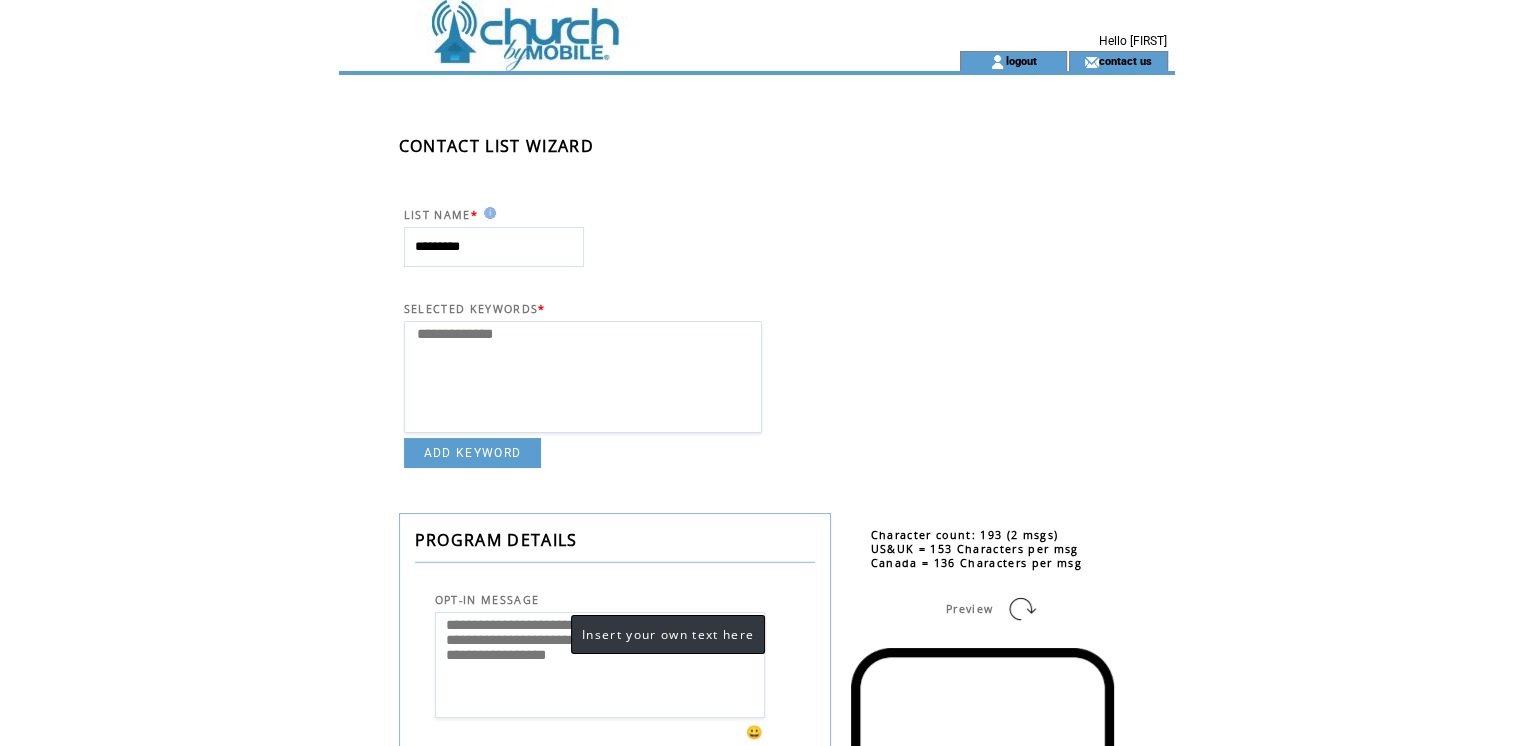 click on "**********" at bounding box center (600, 665) 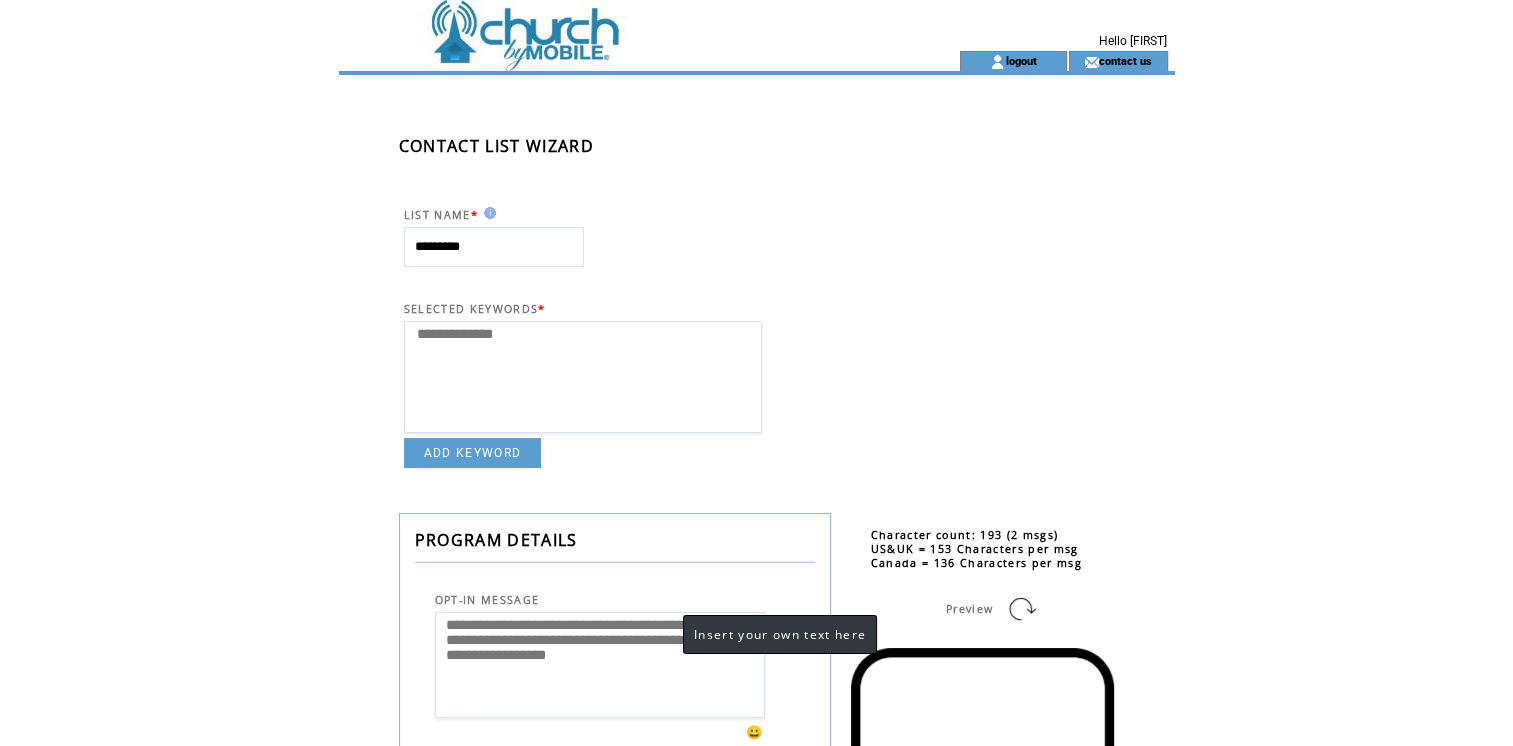 click on "**********" at bounding box center [600, 665] 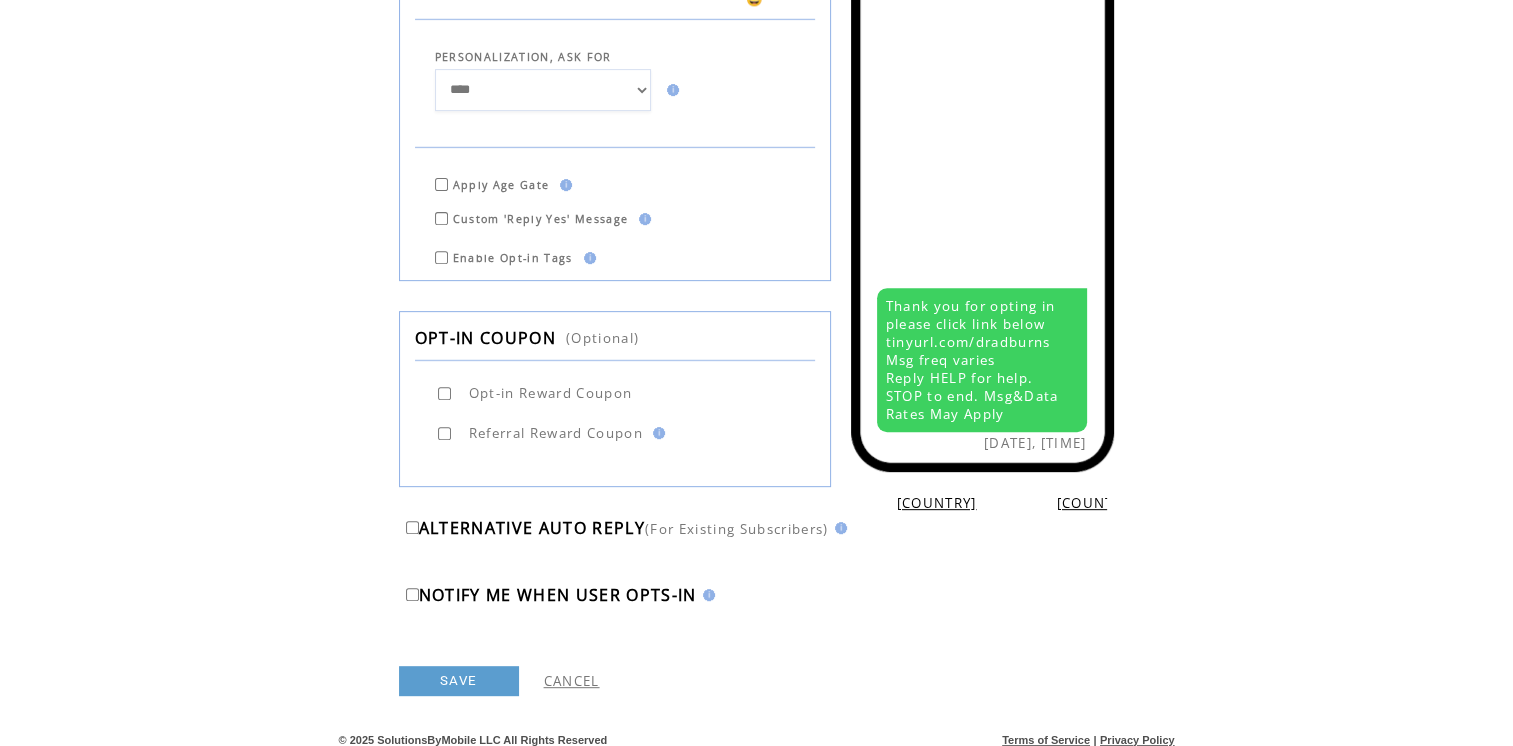 scroll, scrollTop: 741, scrollLeft: 0, axis: vertical 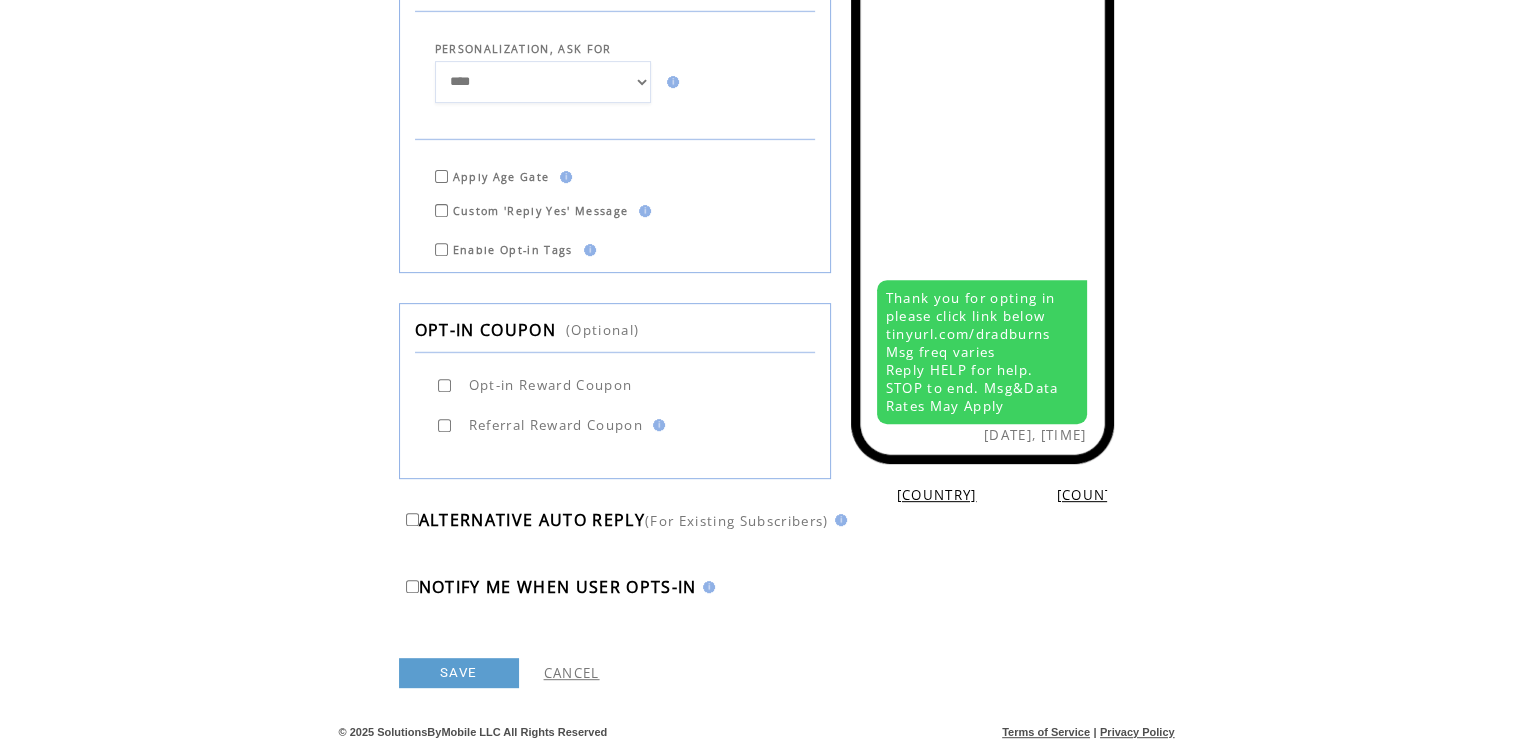 type on "**********" 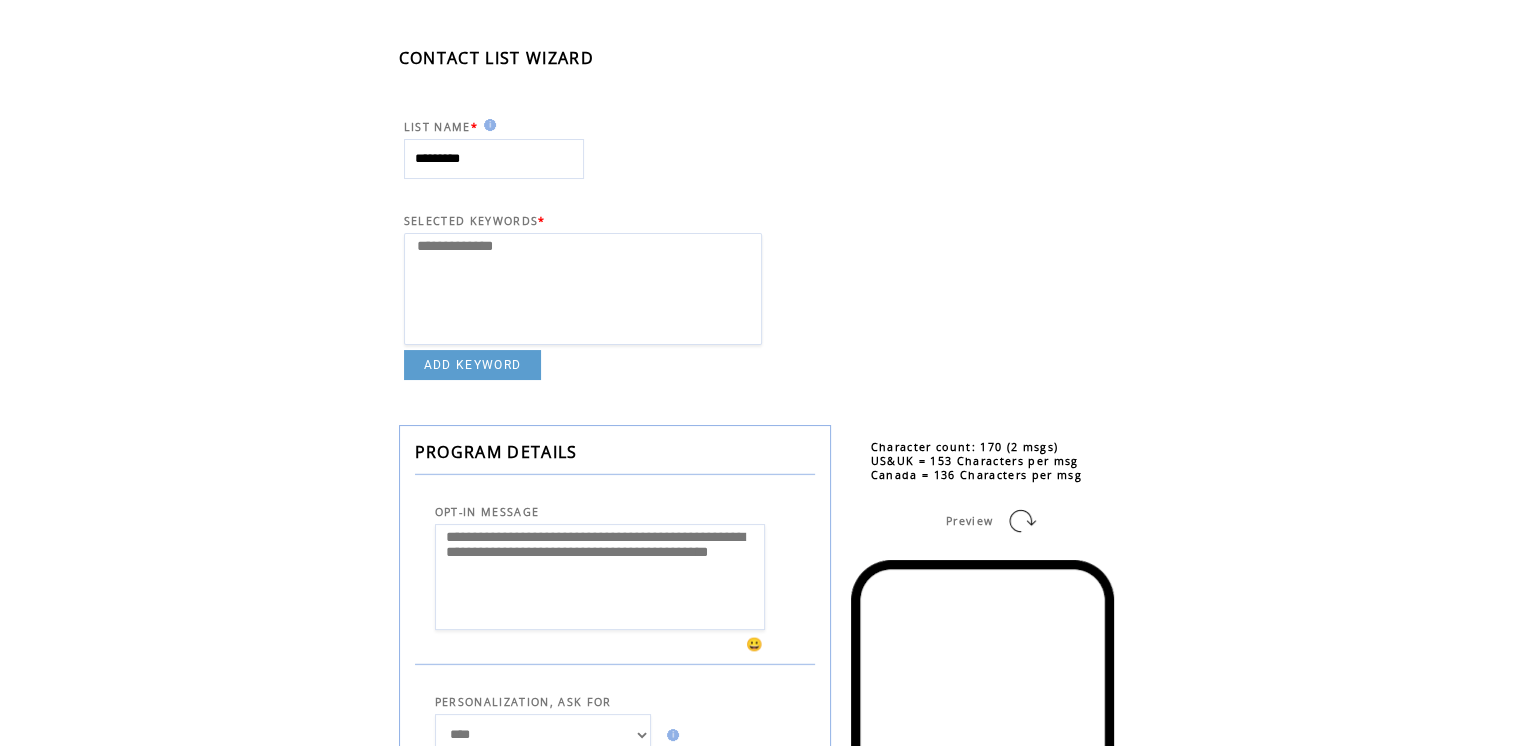 click at bounding box center (1022, 521) 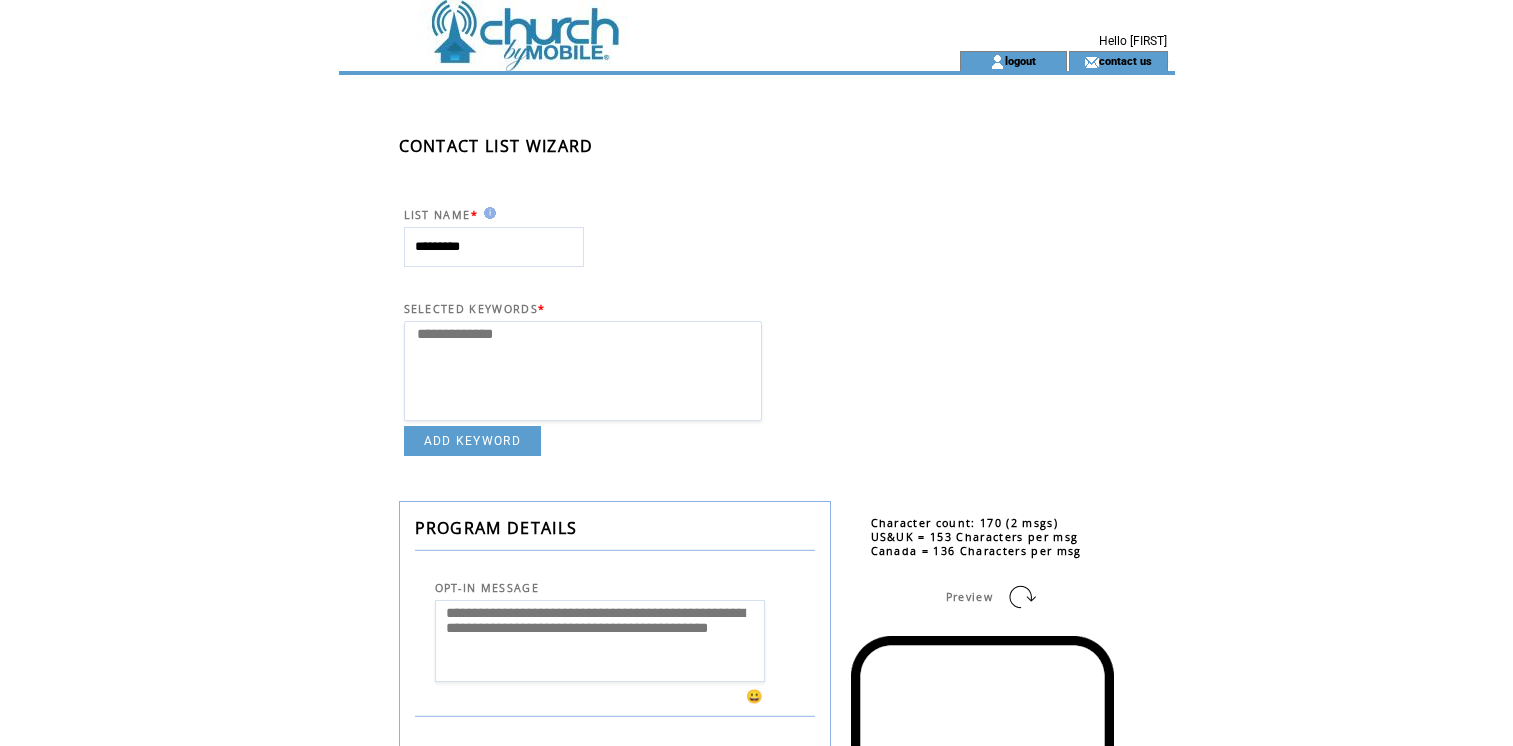 select 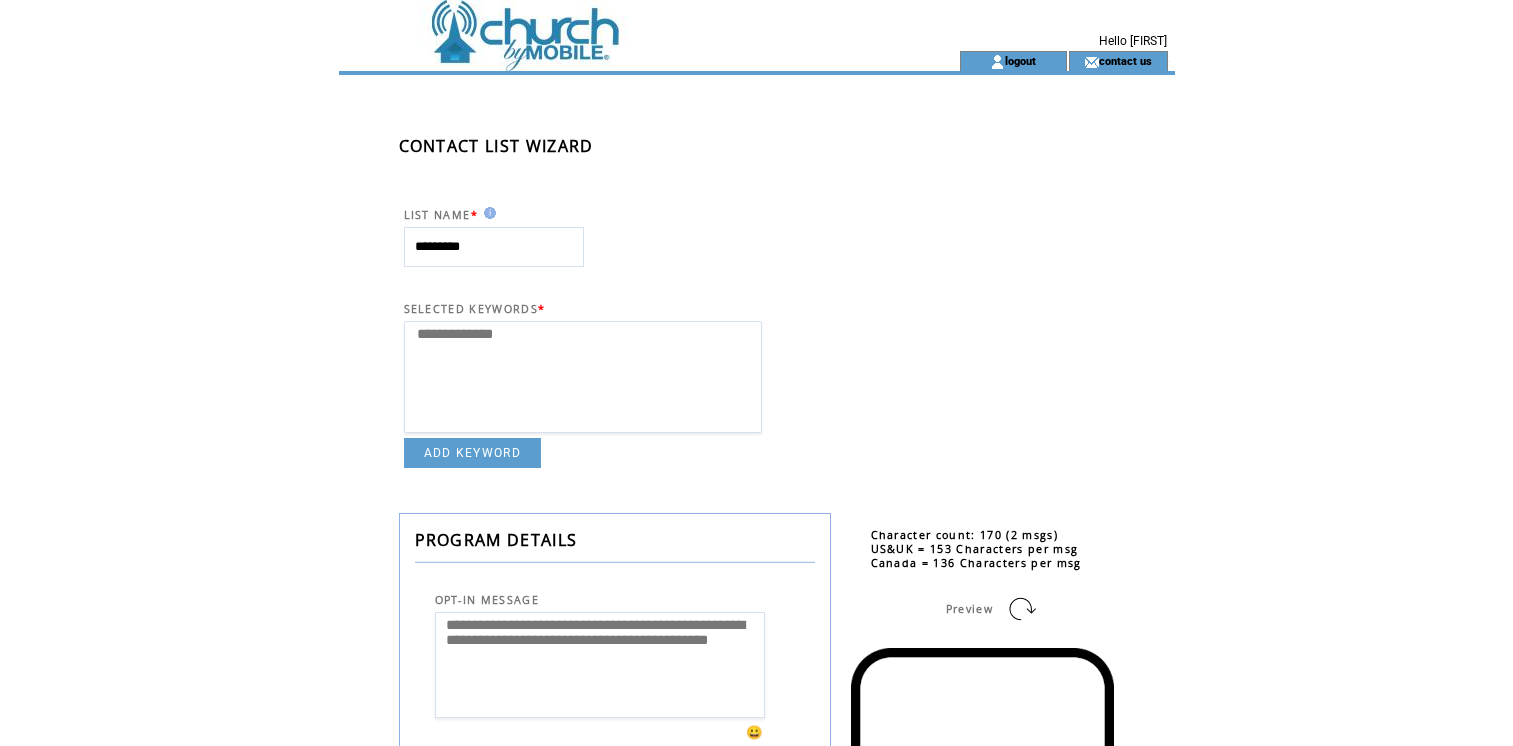 scroll, scrollTop: 0, scrollLeft: 0, axis: both 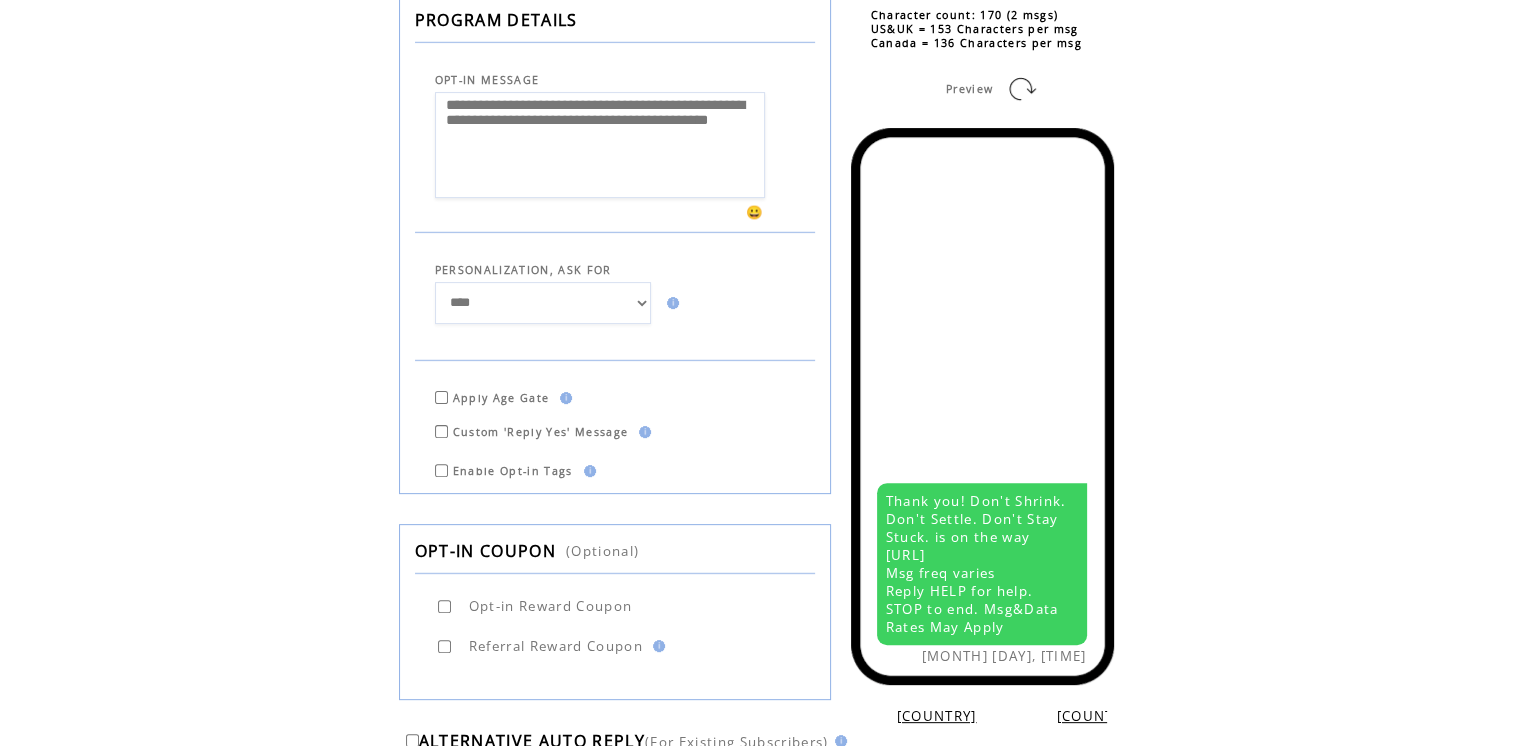 click on "**********" at bounding box center (543, 303) 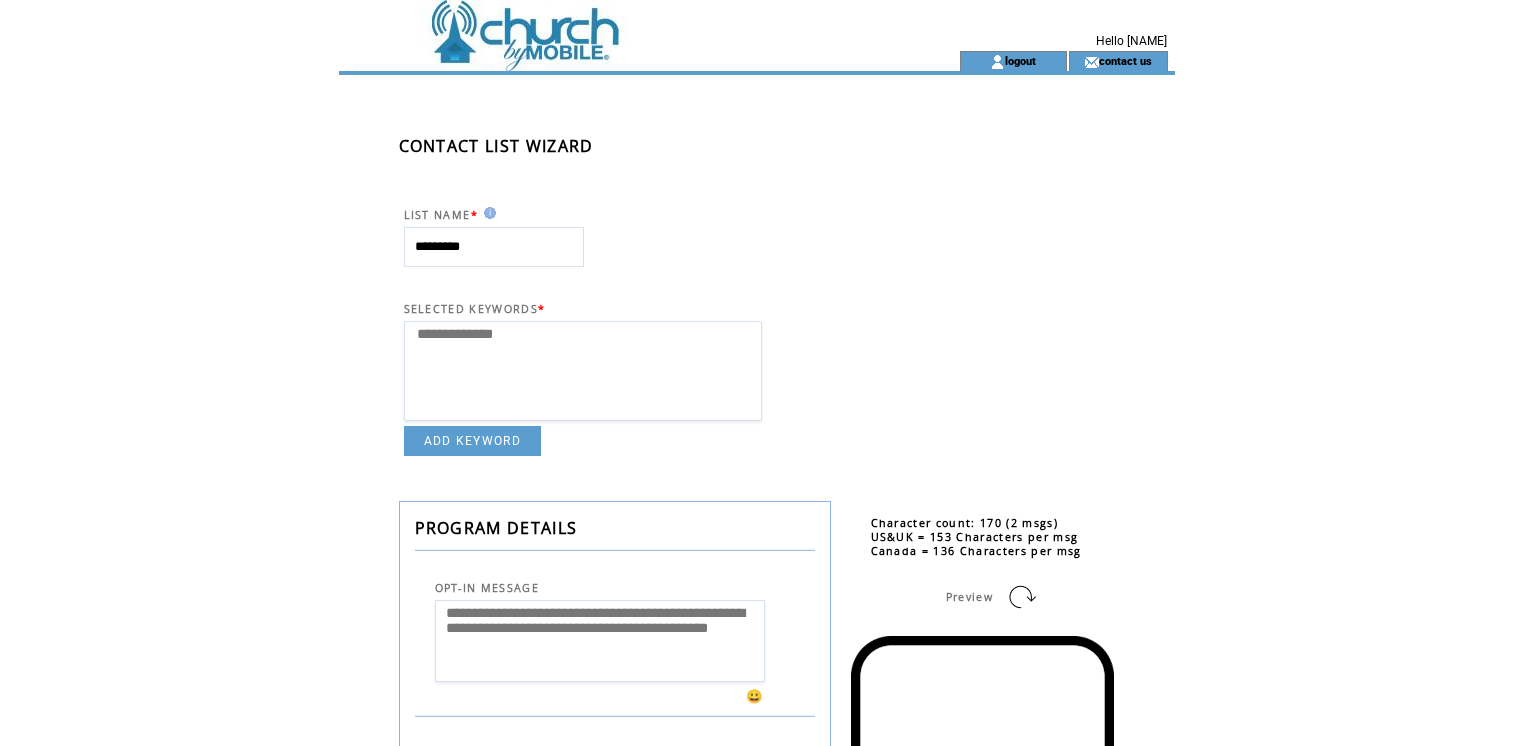 select 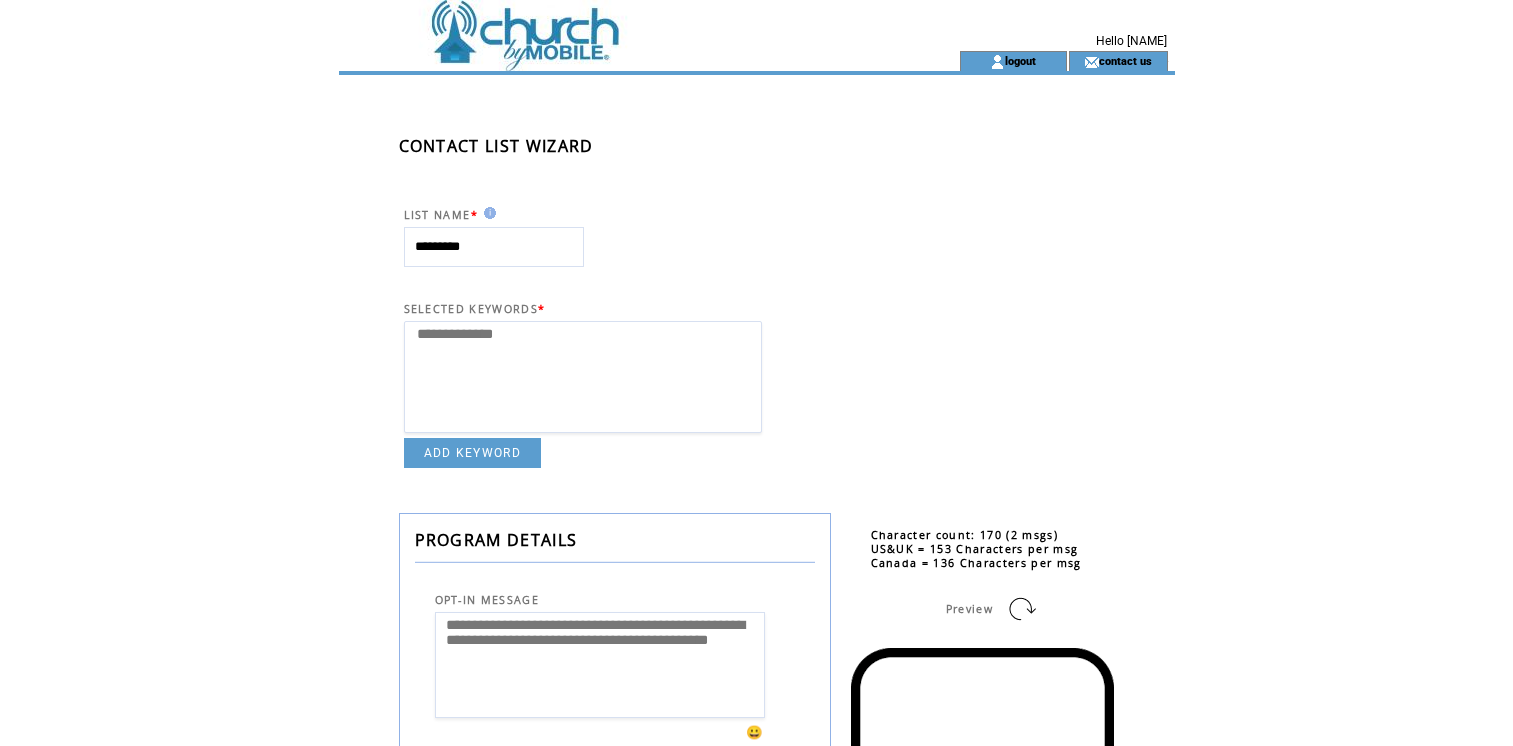 scroll, scrollTop: 0, scrollLeft: 0, axis: both 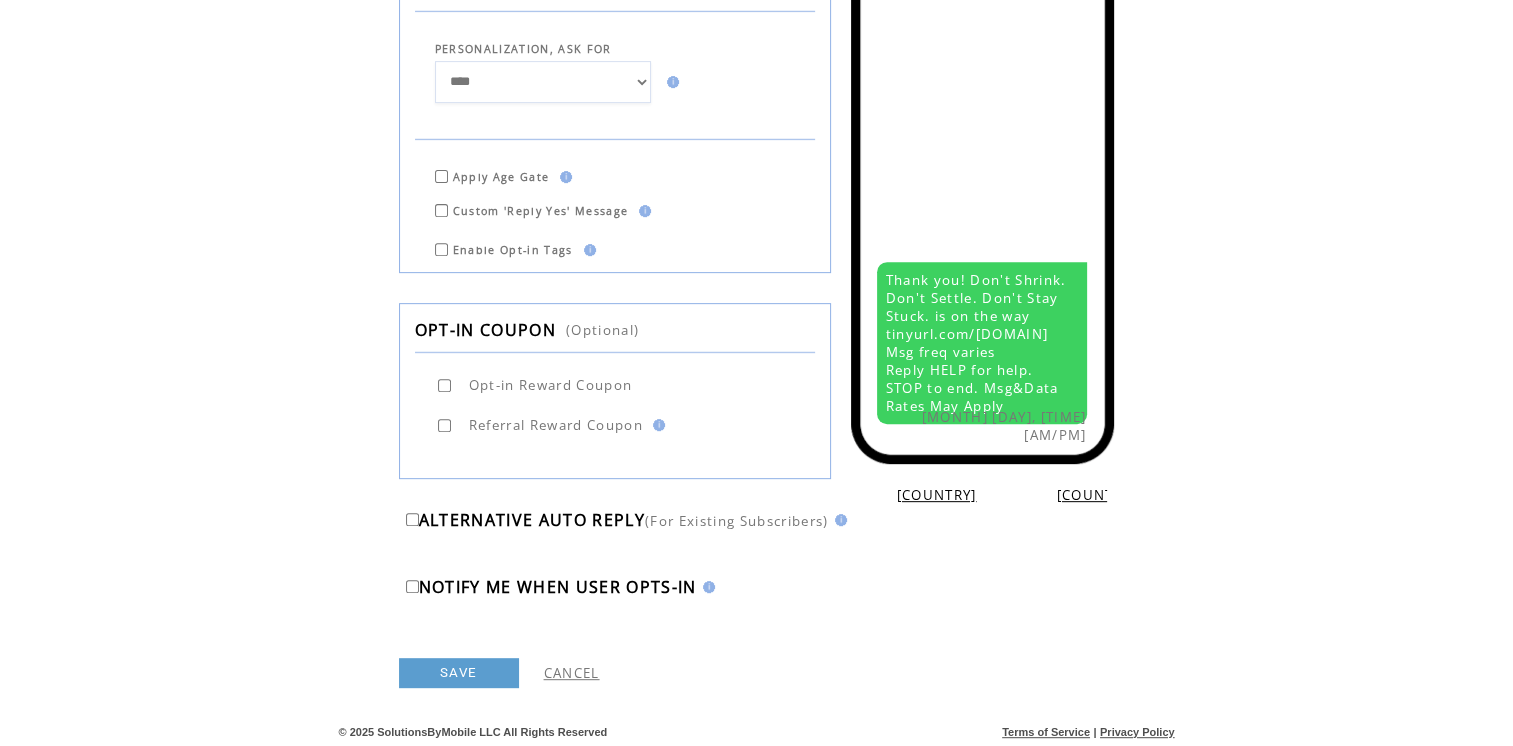 click on "SAVE" at bounding box center (459, 673) 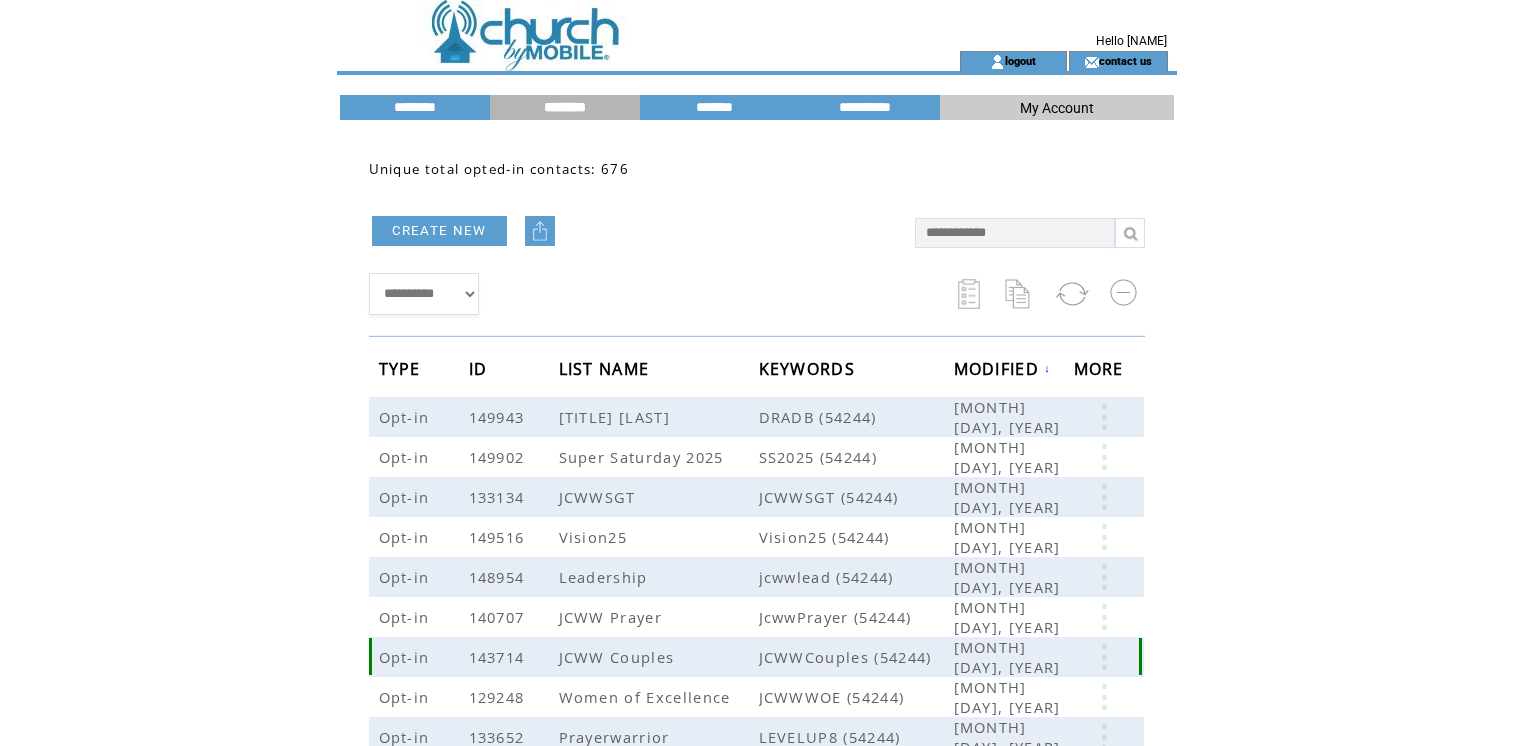 scroll, scrollTop: 0, scrollLeft: 0, axis: both 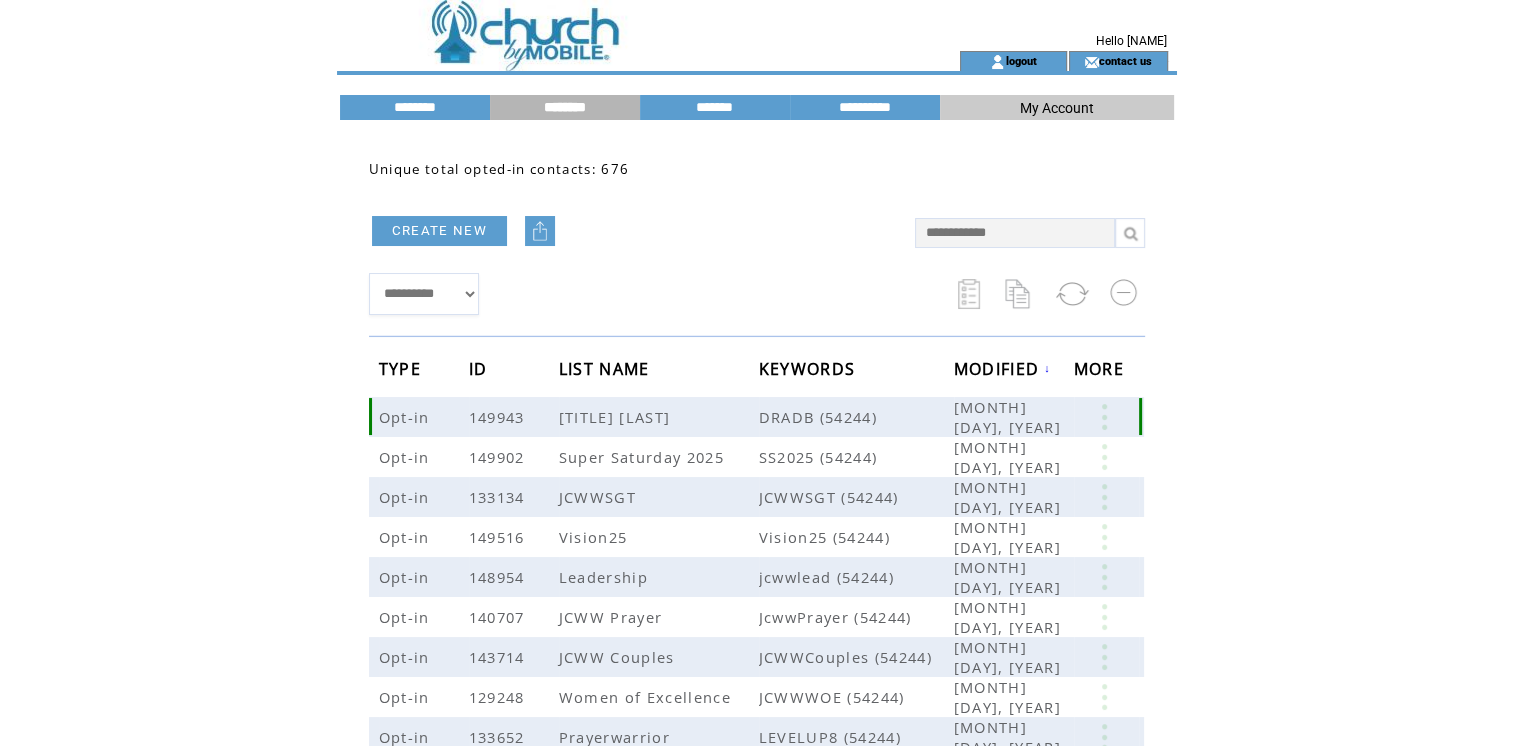 click at bounding box center (1104, 417) 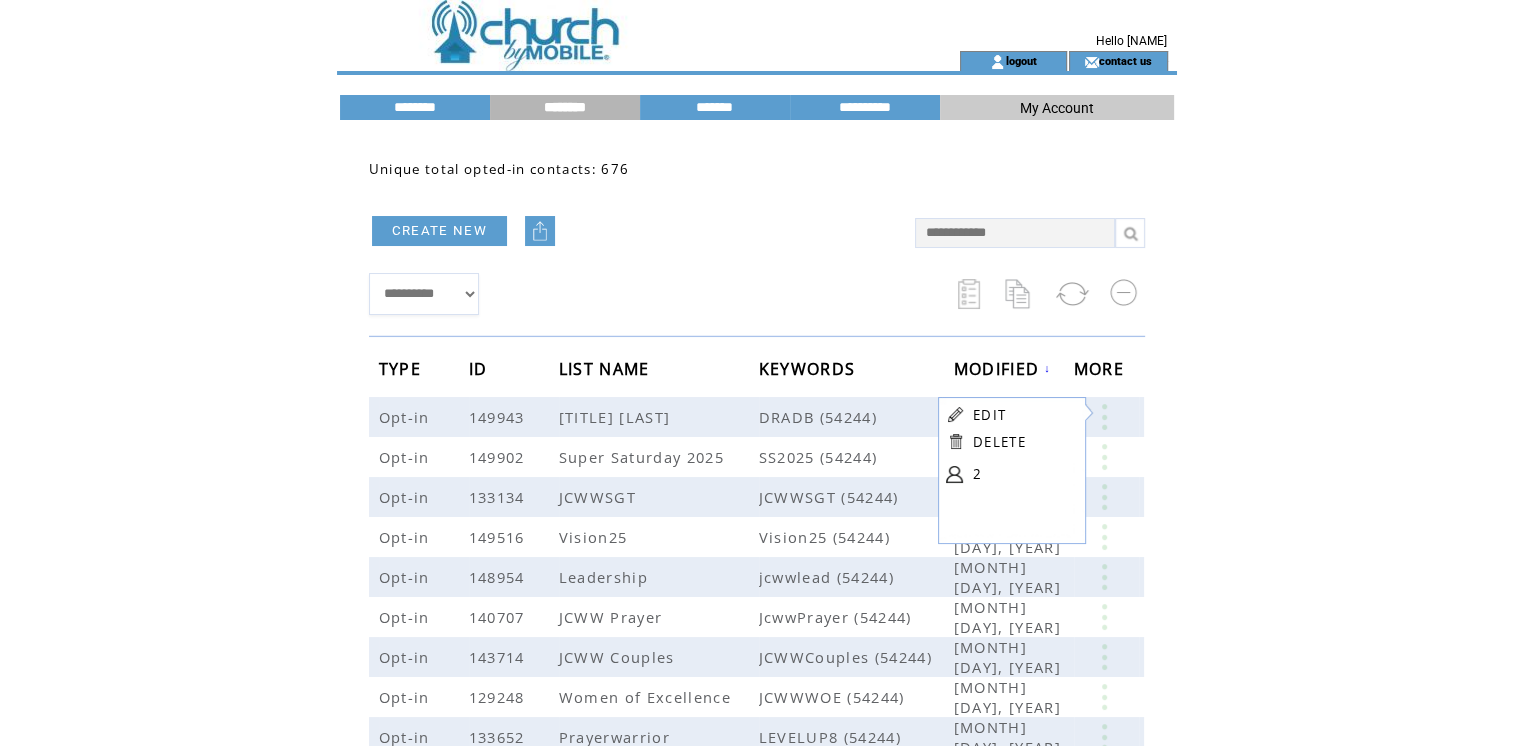 click on "2" at bounding box center [1023, 474] 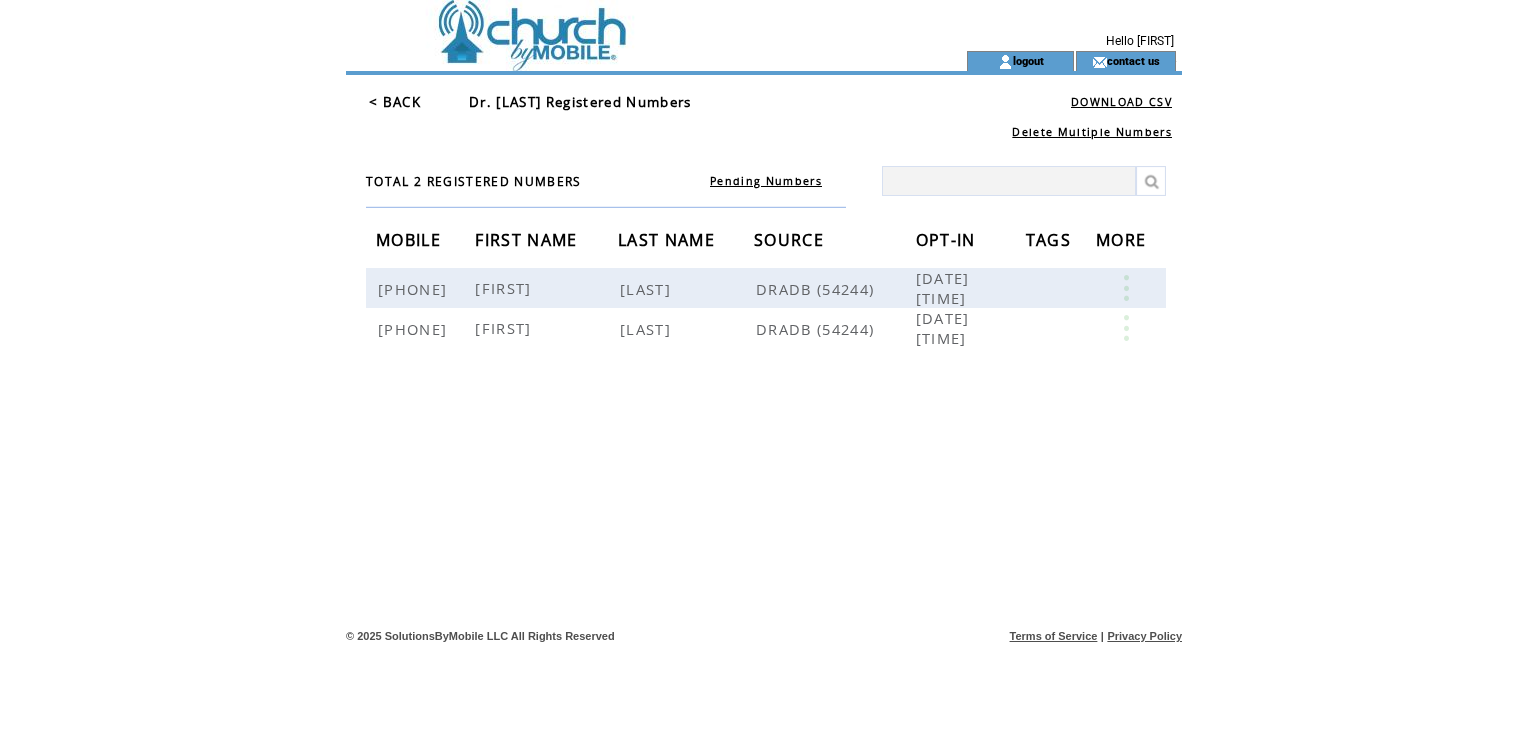 scroll, scrollTop: 0, scrollLeft: 0, axis: both 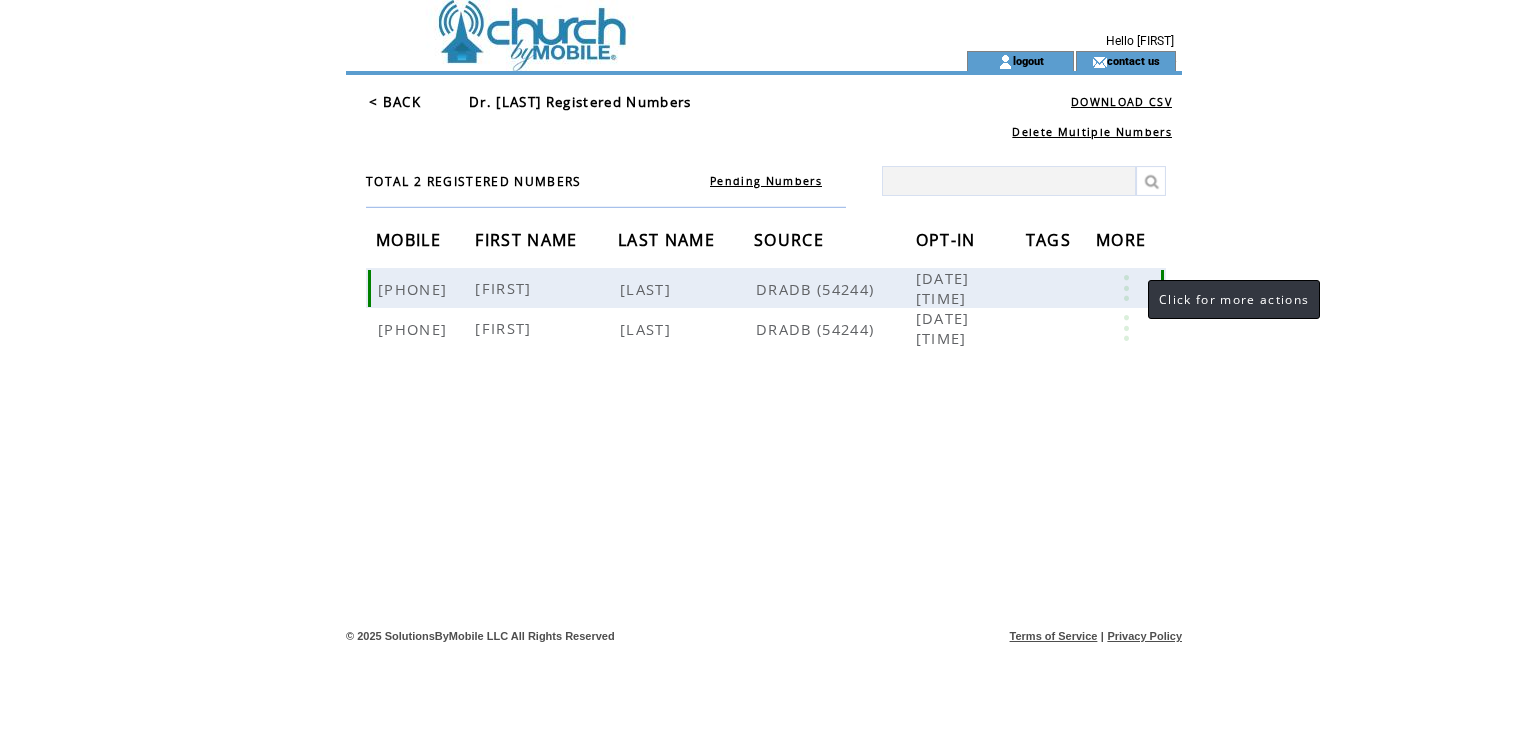 click at bounding box center (1126, 288) 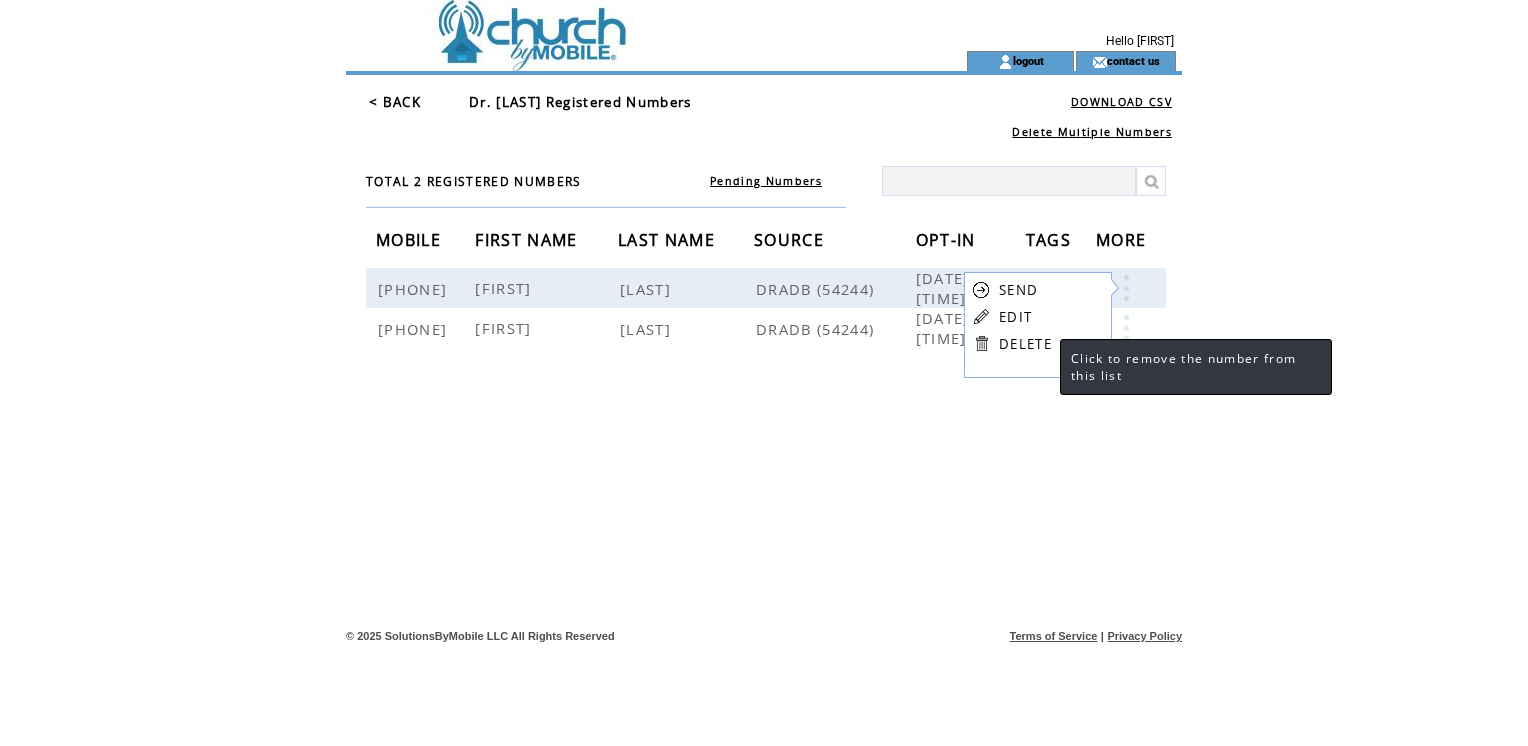 click on "DELETE" at bounding box center [1025, 344] 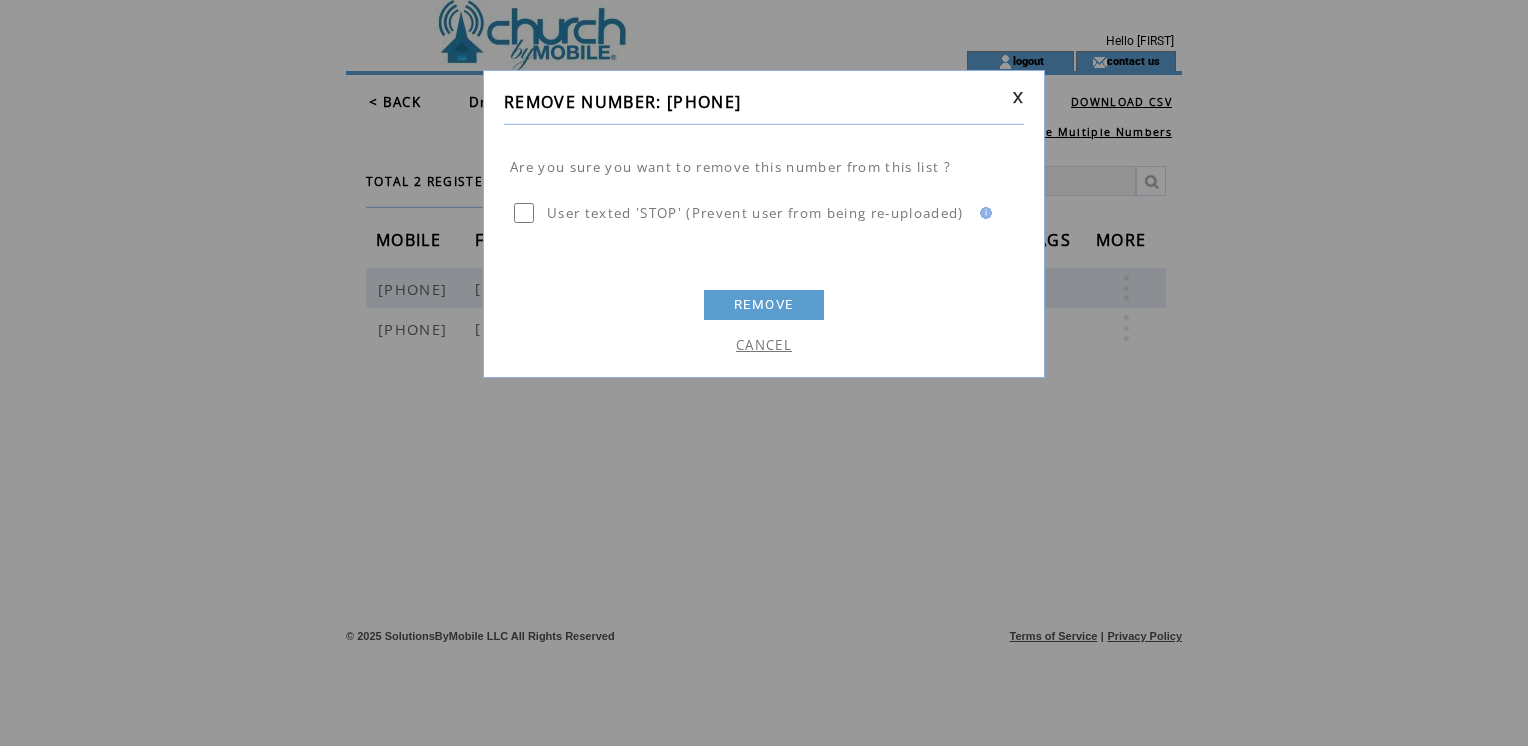 click on "REMOVE" at bounding box center (764, 305) 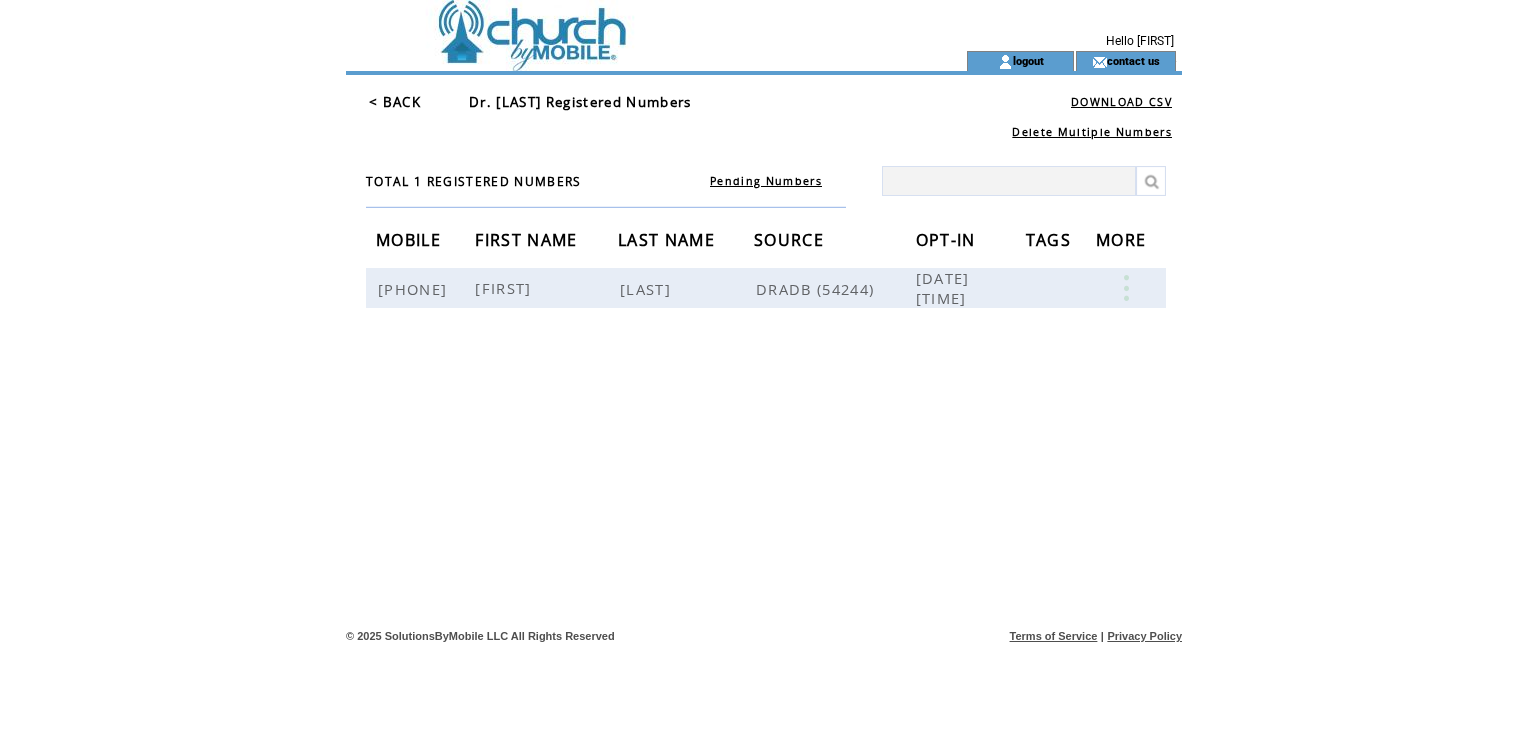 scroll, scrollTop: 0, scrollLeft: 0, axis: both 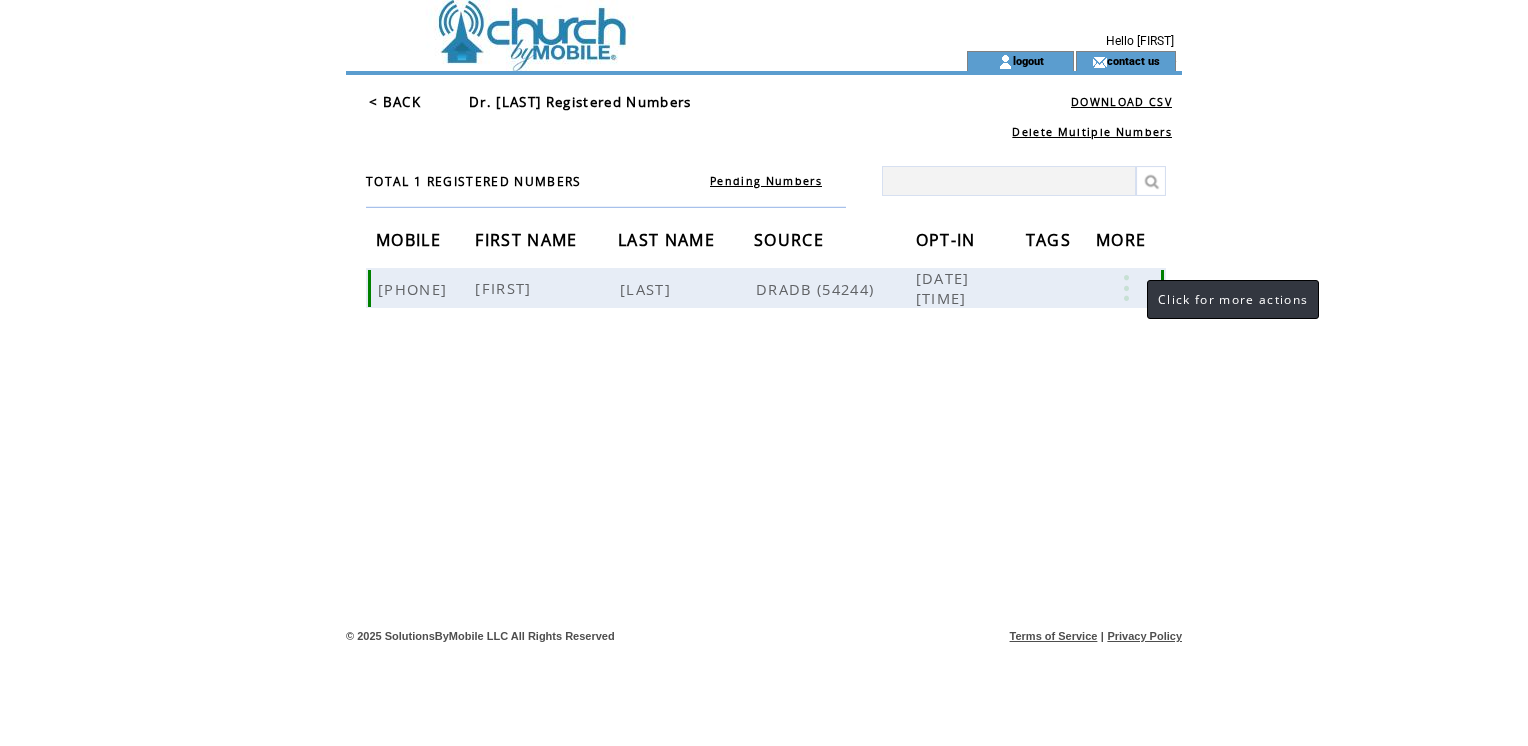 click at bounding box center [1126, 288] 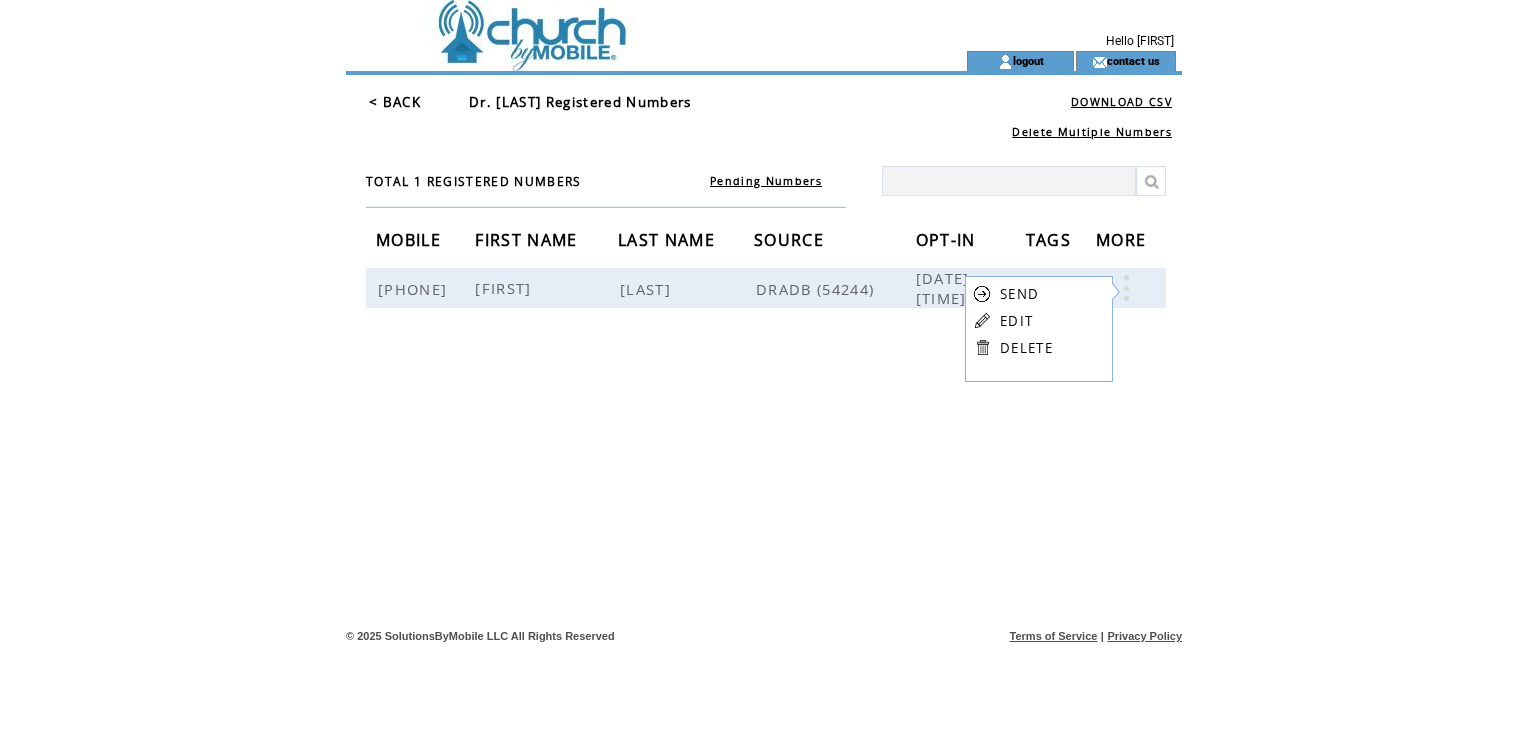 click on "DELETE" at bounding box center (1026, 348) 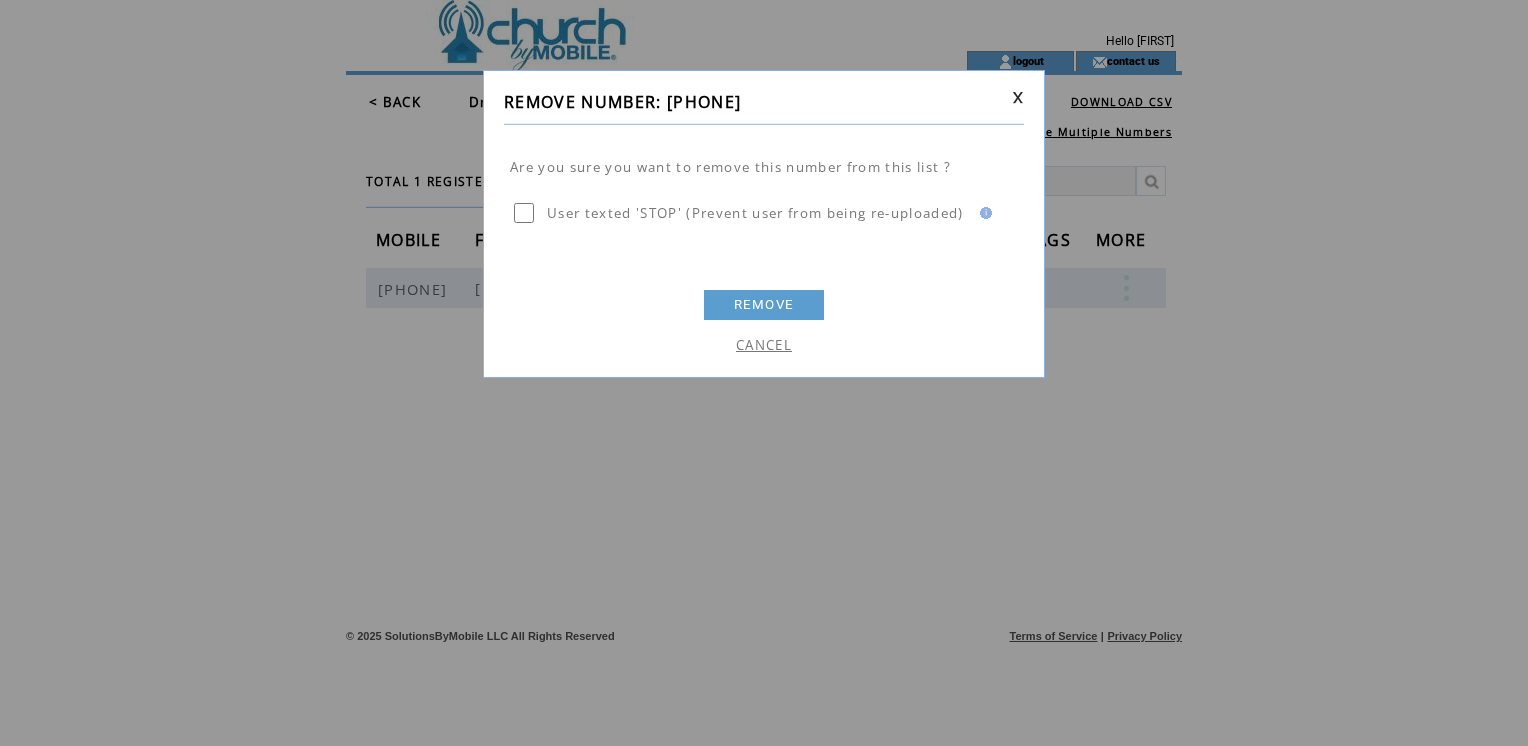 click on "REMOVE" at bounding box center [764, 305] 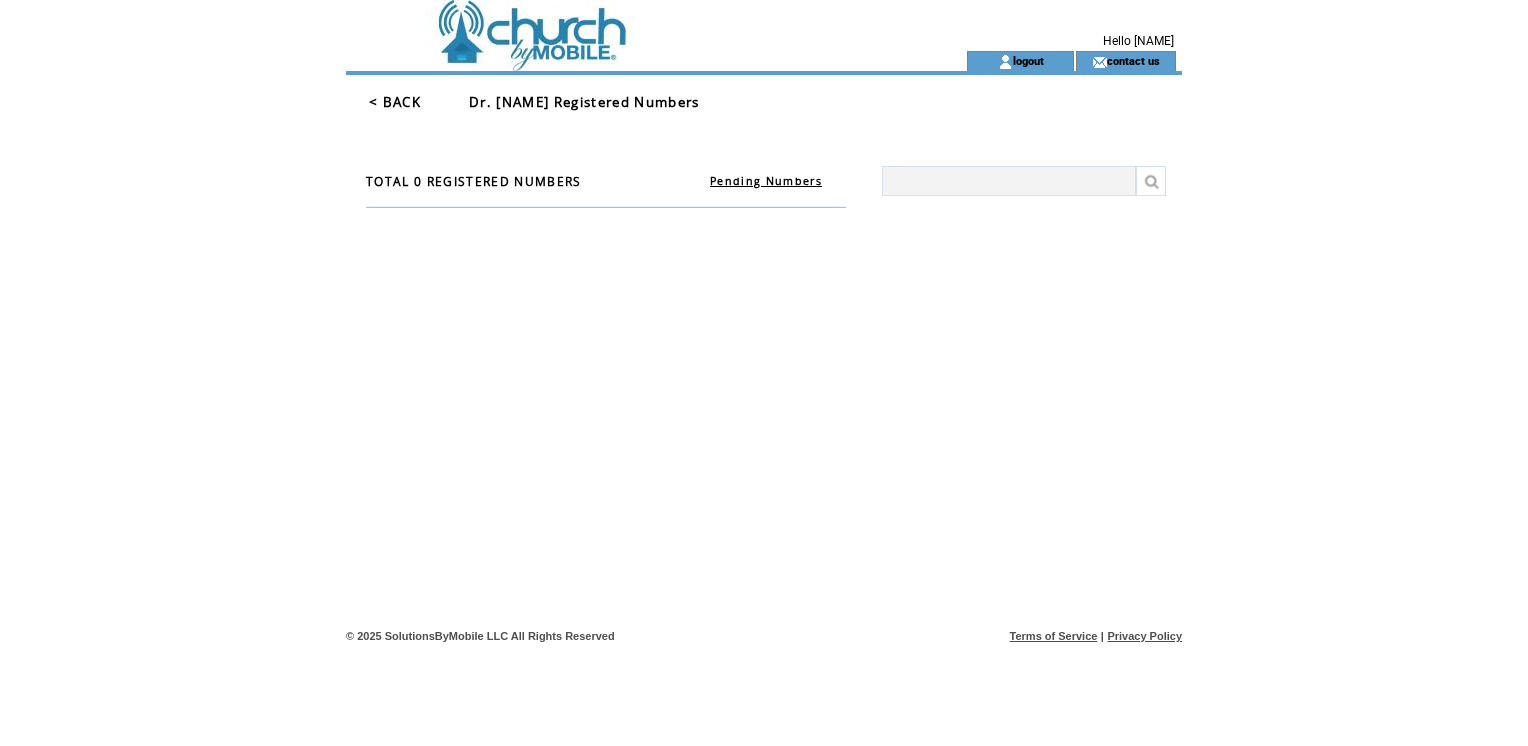 scroll, scrollTop: 0, scrollLeft: 0, axis: both 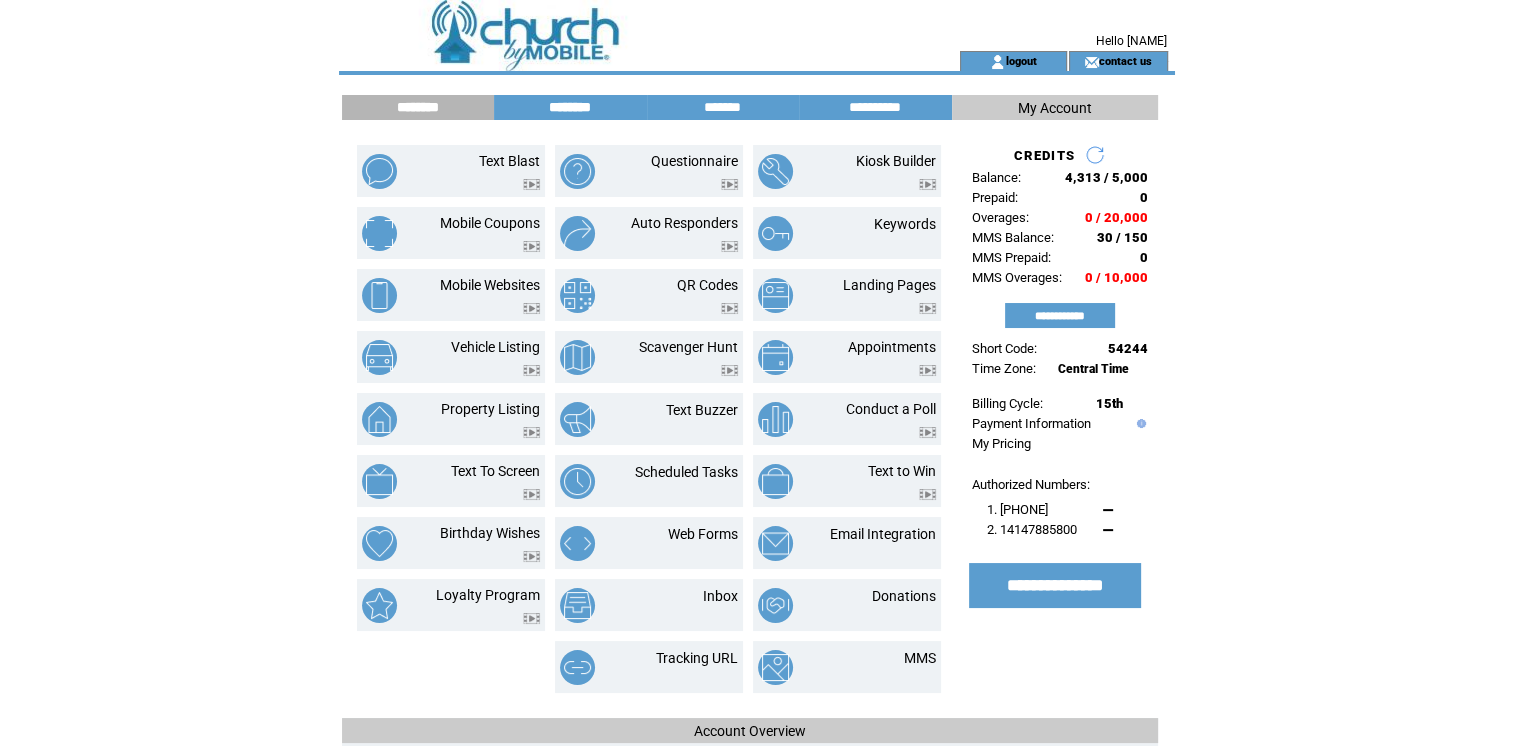 click on "********" at bounding box center (570, 107) 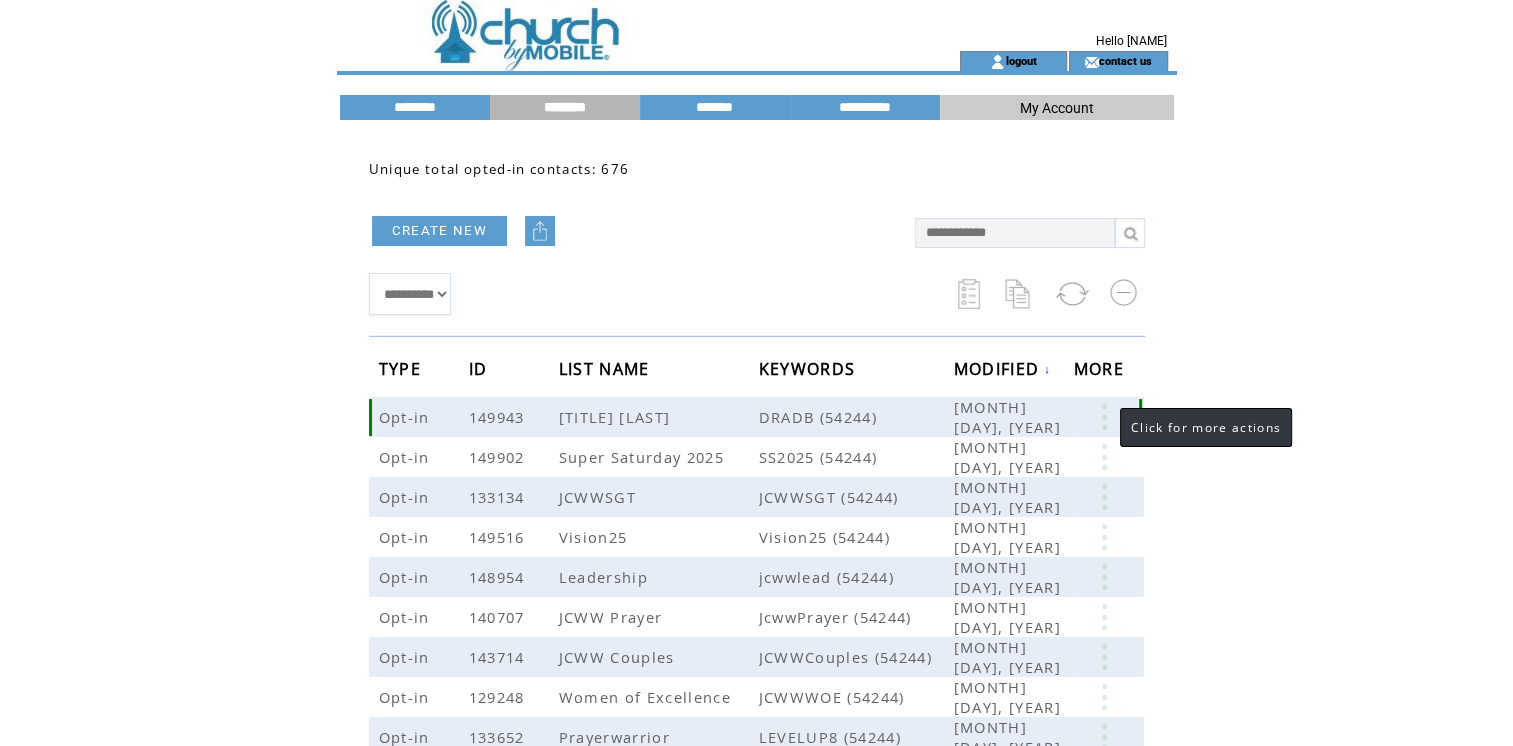click at bounding box center (1104, 417) 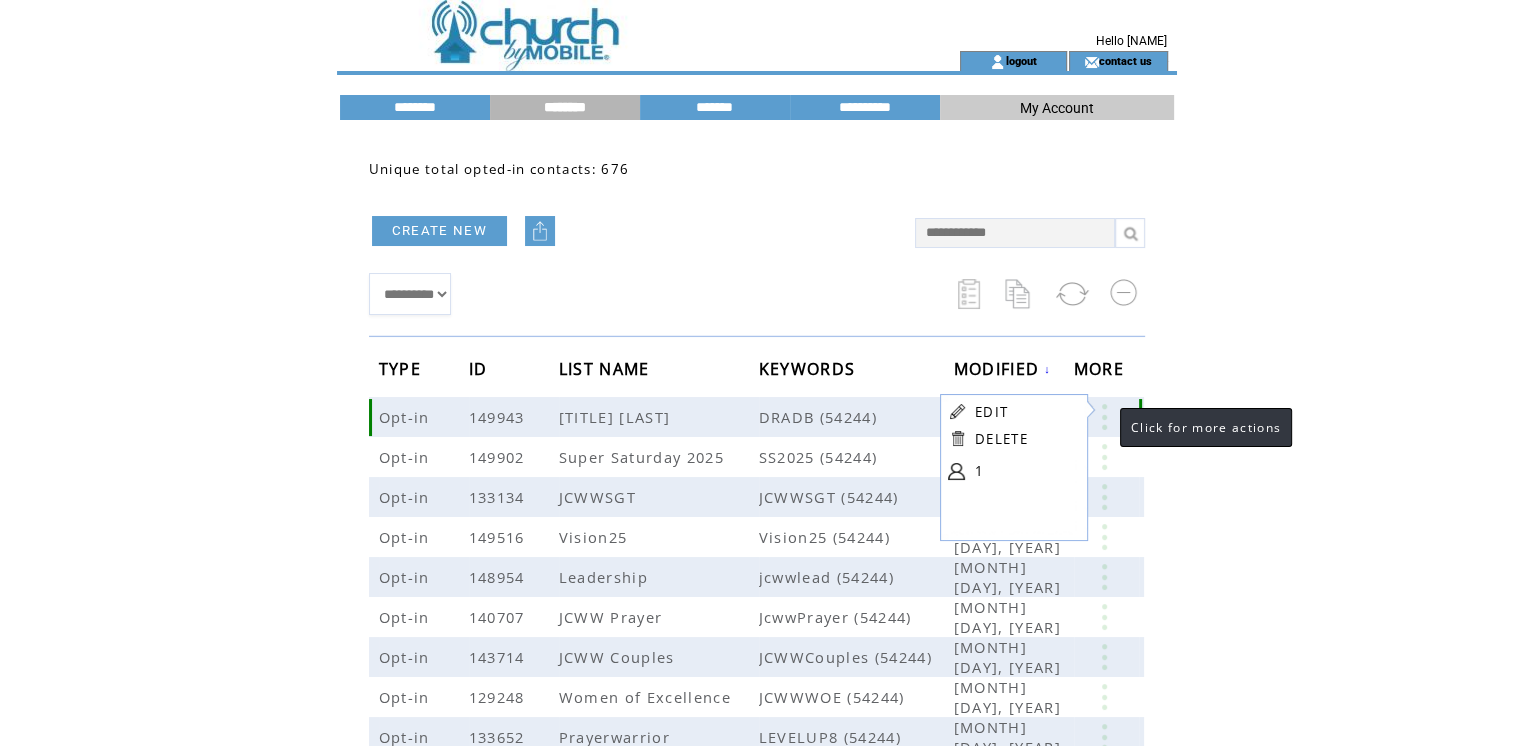 click at bounding box center (1104, 417) 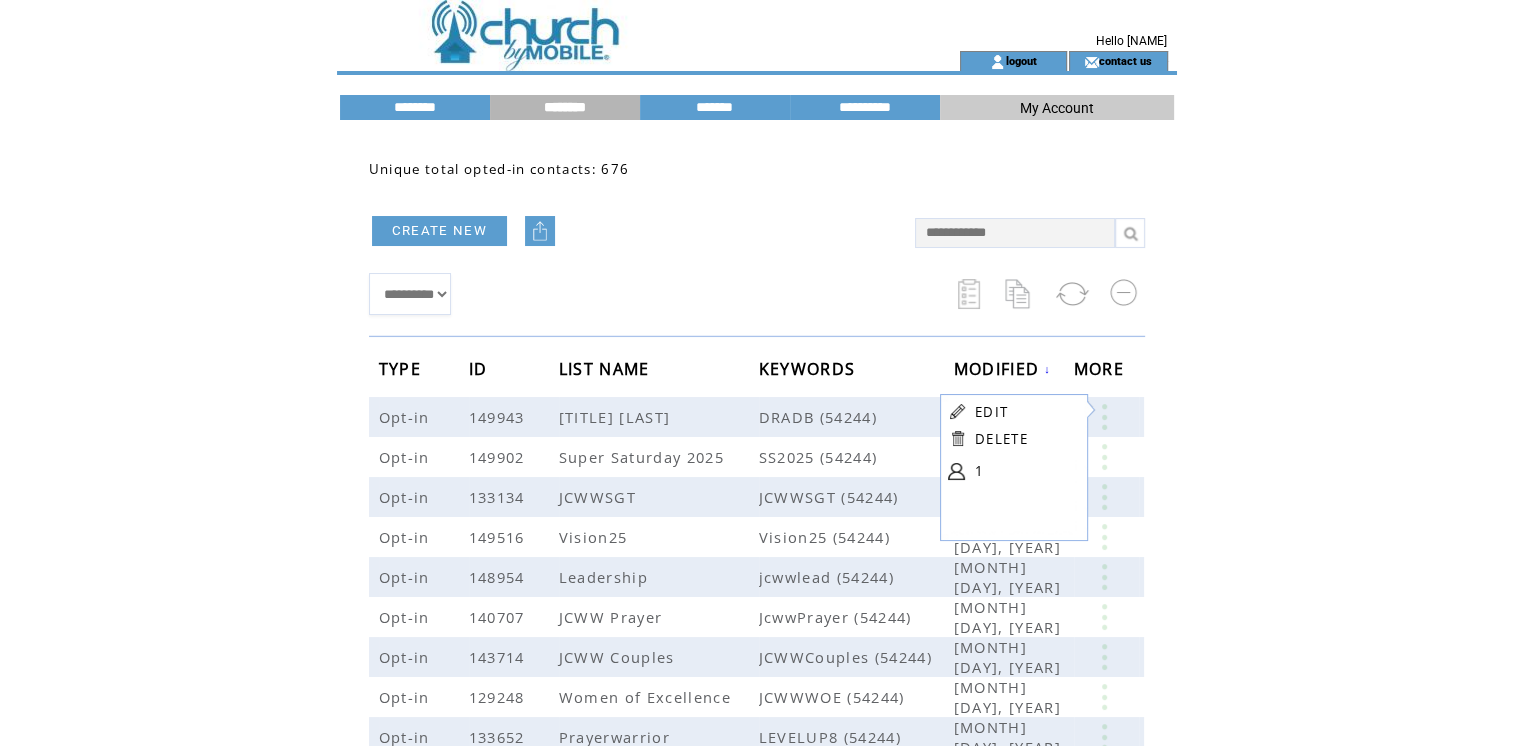 click on "EDIT" at bounding box center (991, 412) 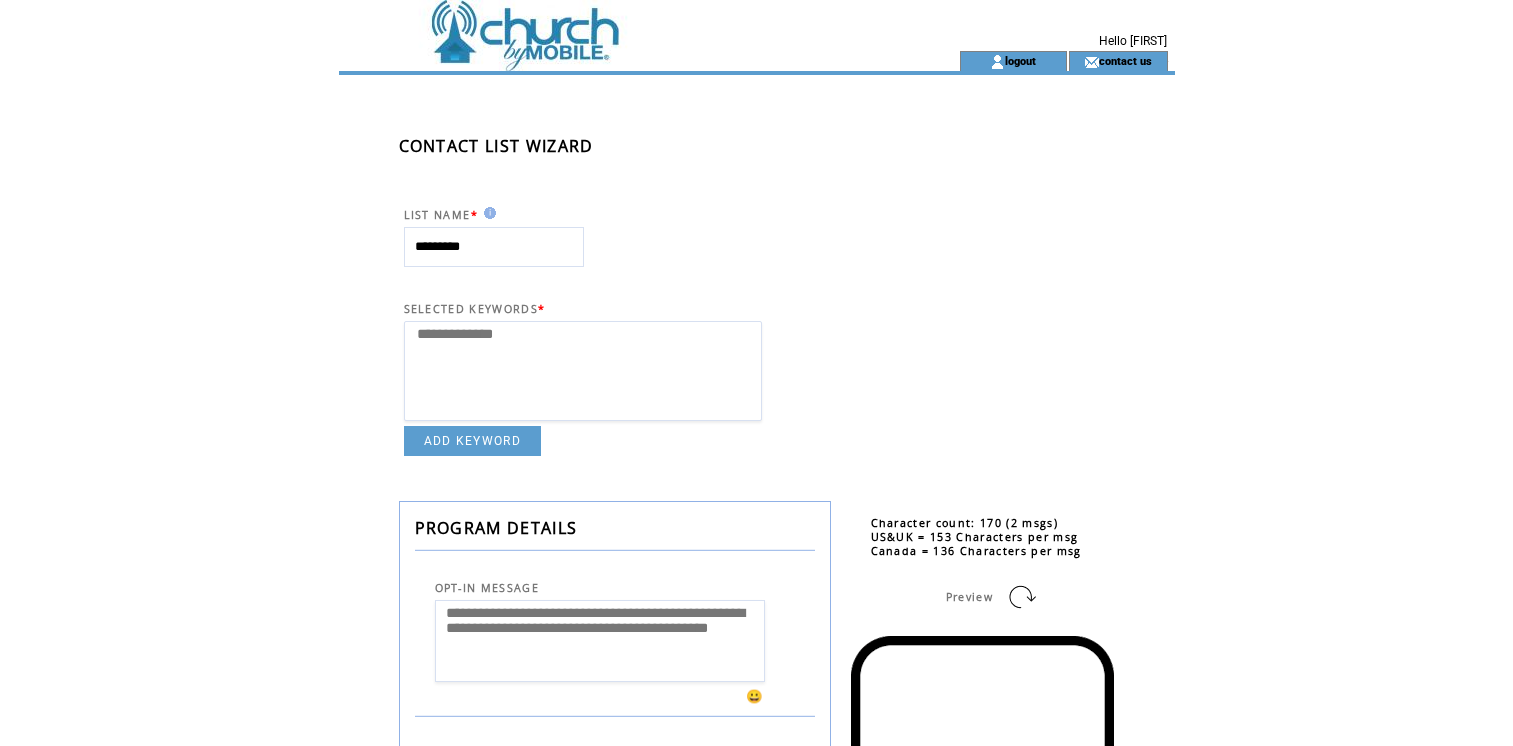 select 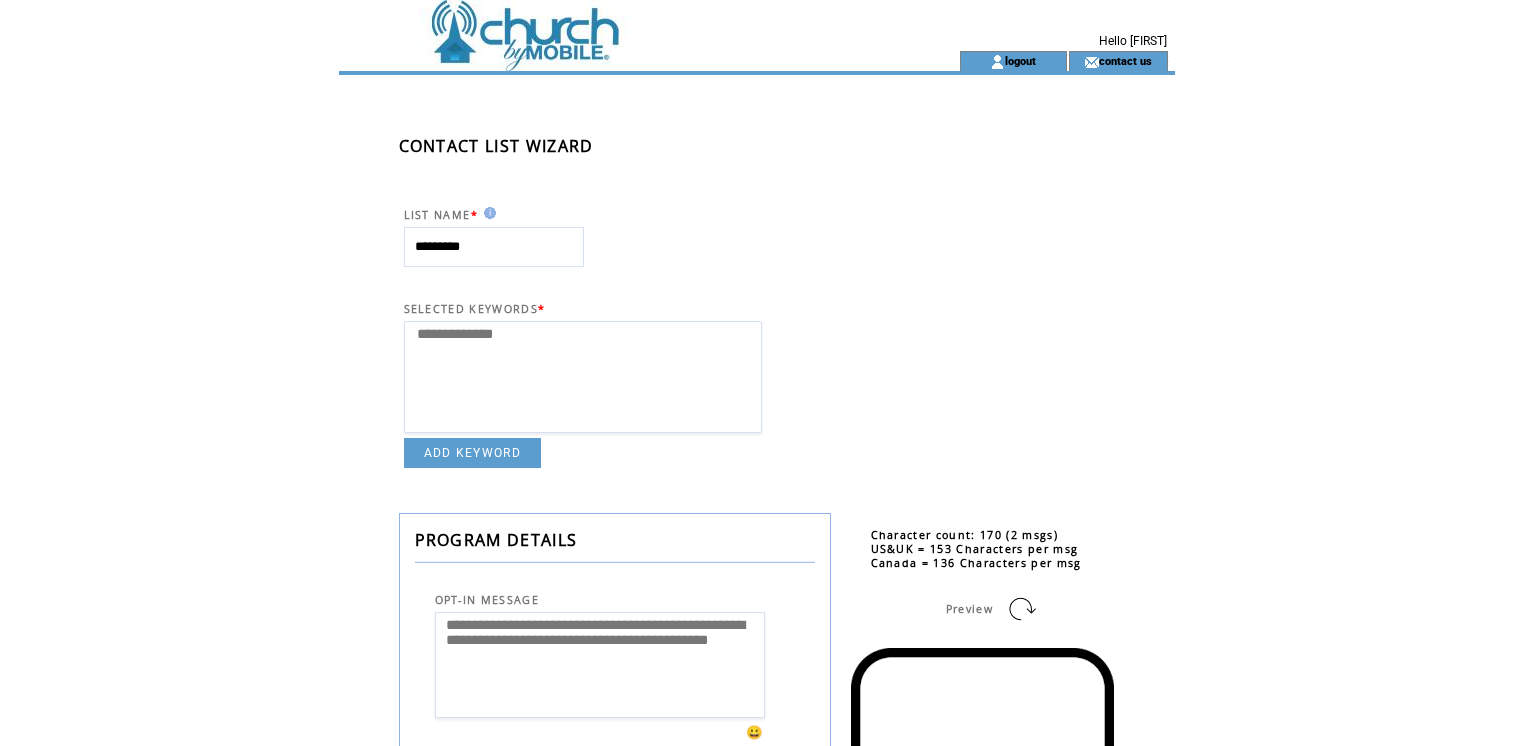 scroll, scrollTop: 0, scrollLeft: 0, axis: both 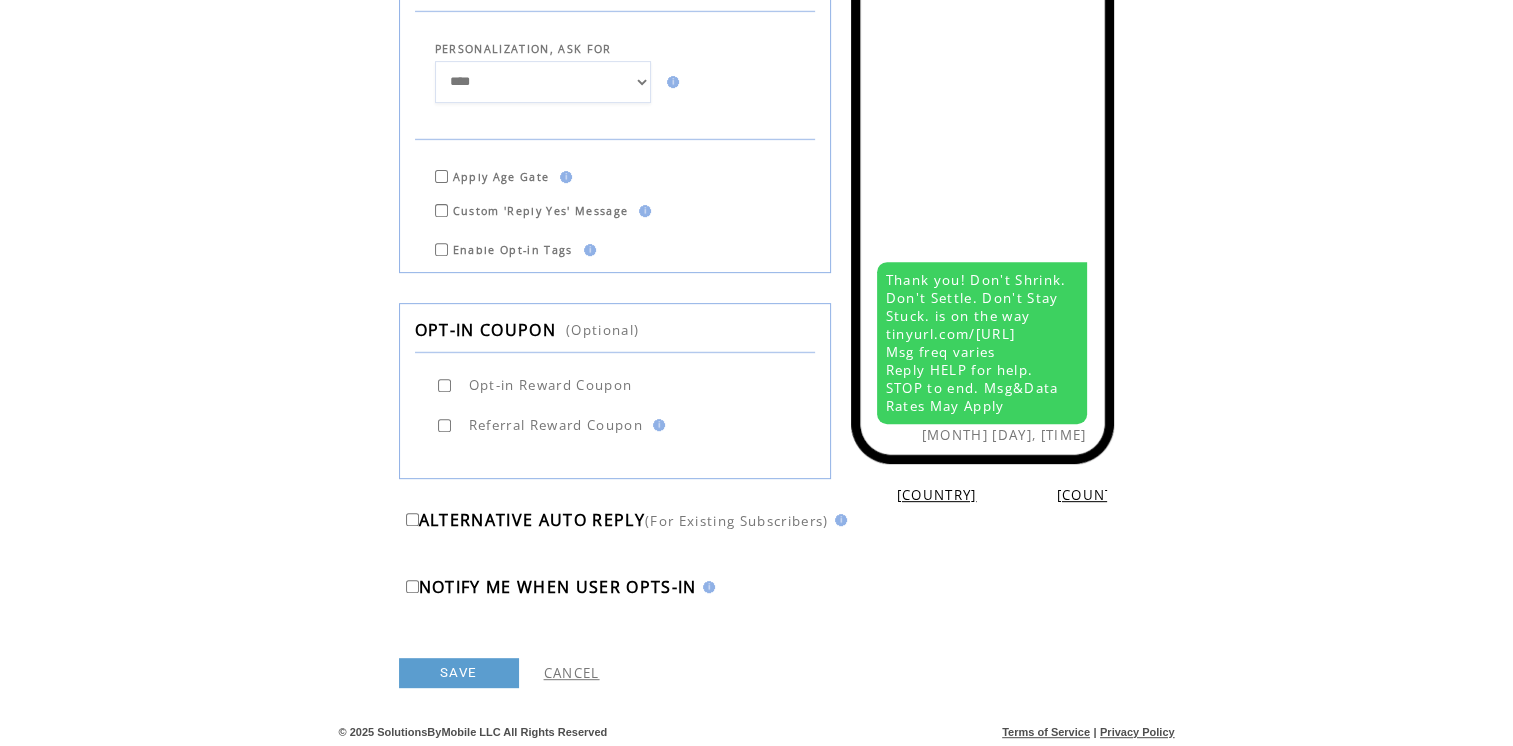 click on "SAVE" at bounding box center [459, 673] 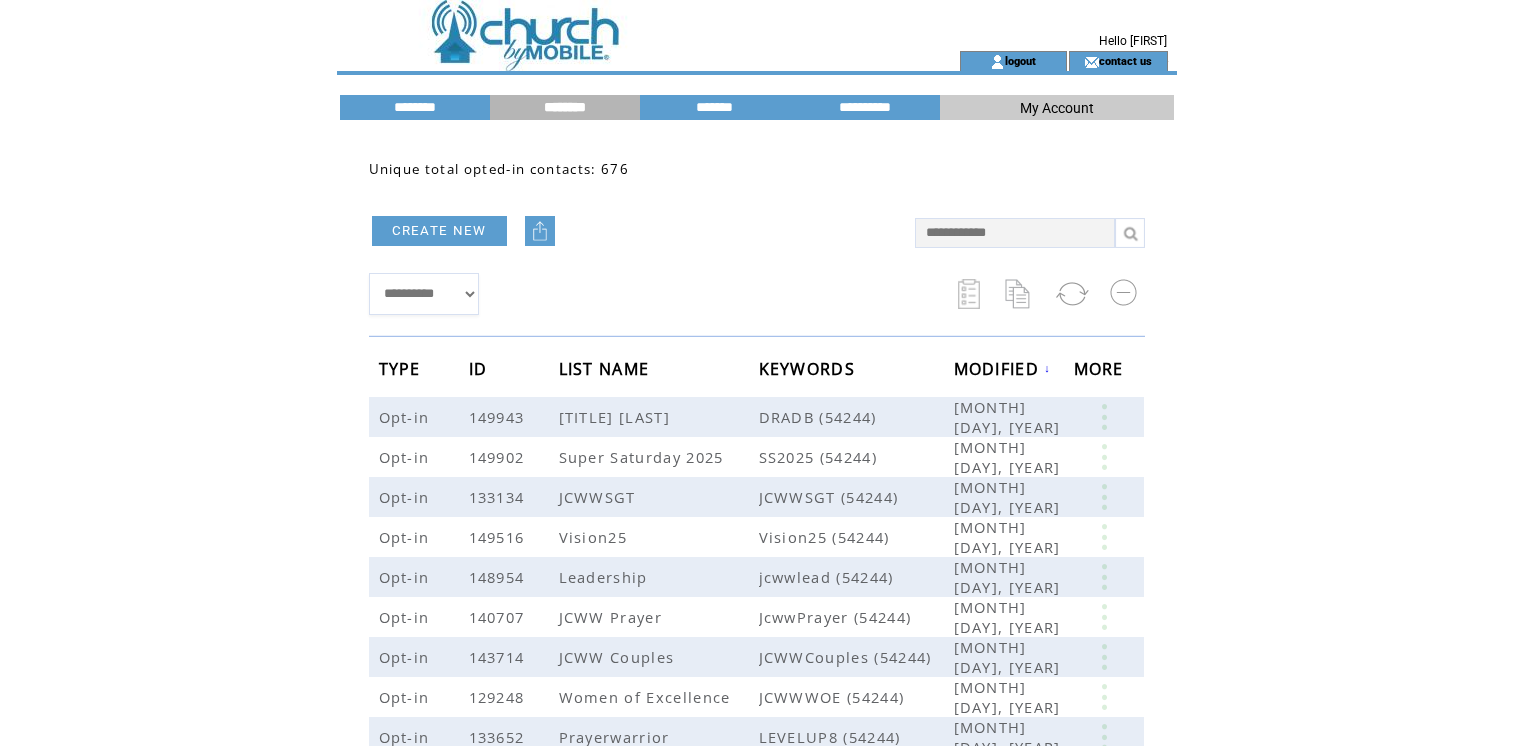 scroll, scrollTop: 0, scrollLeft: 0, axis: both 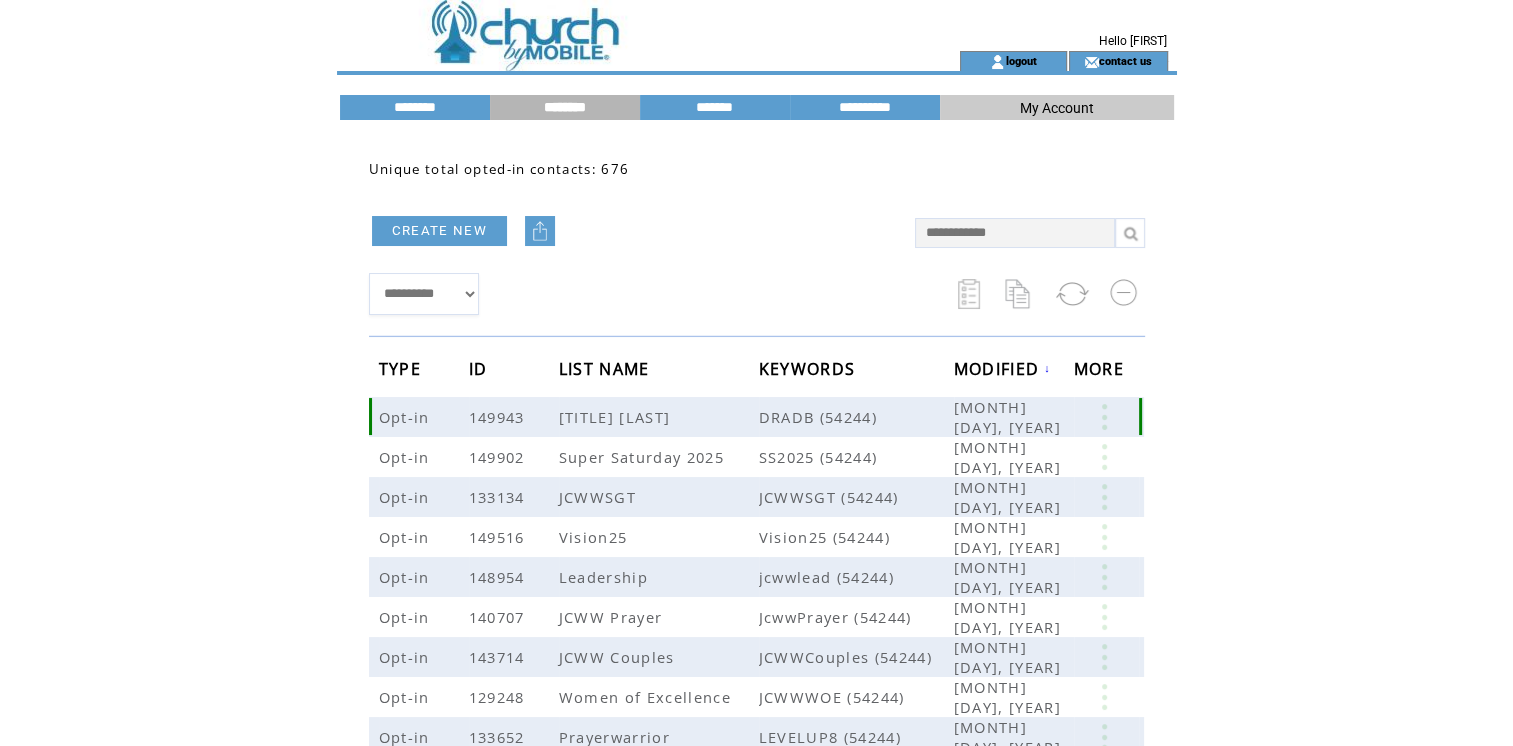 click at bounding box center (1104, 417) 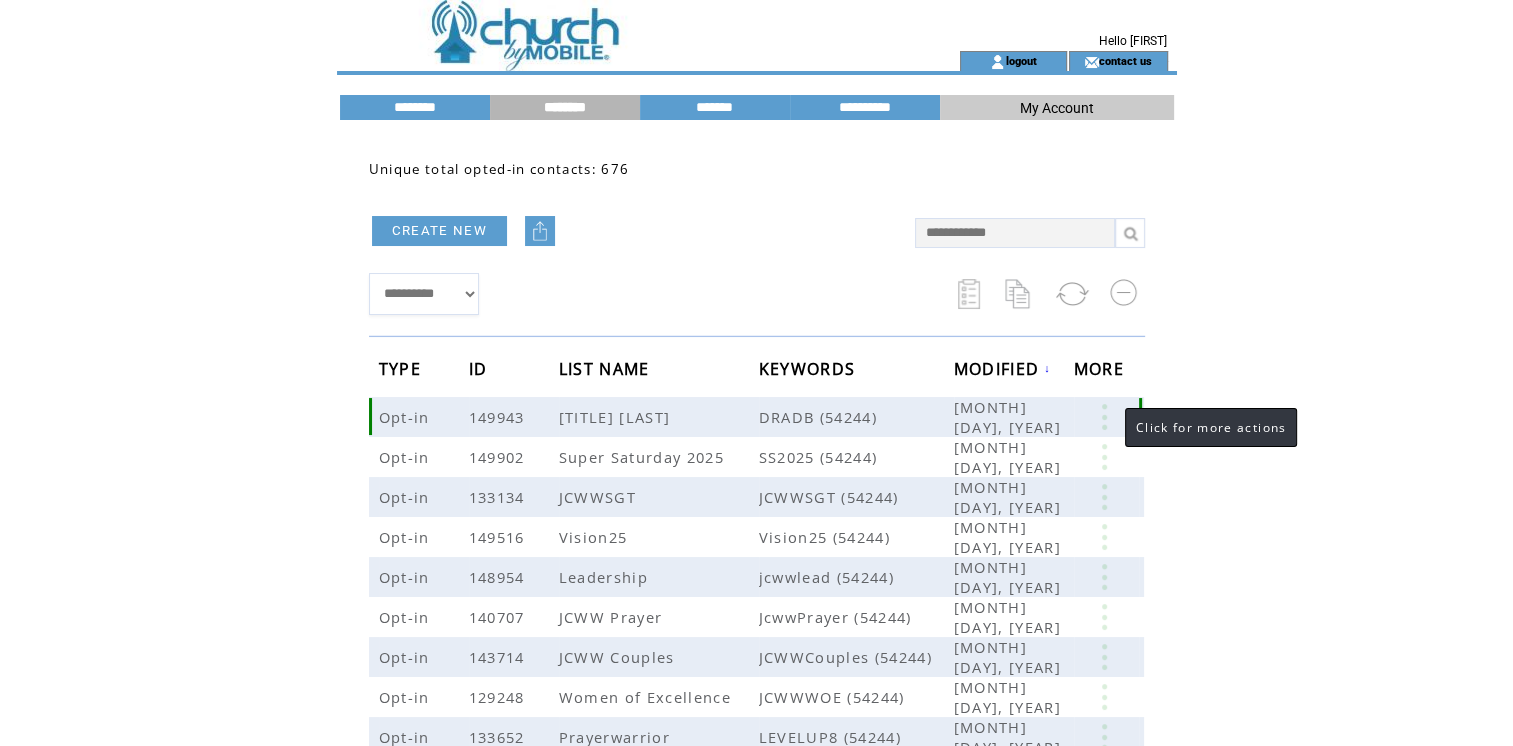 click at bounding box center (1104, 417) 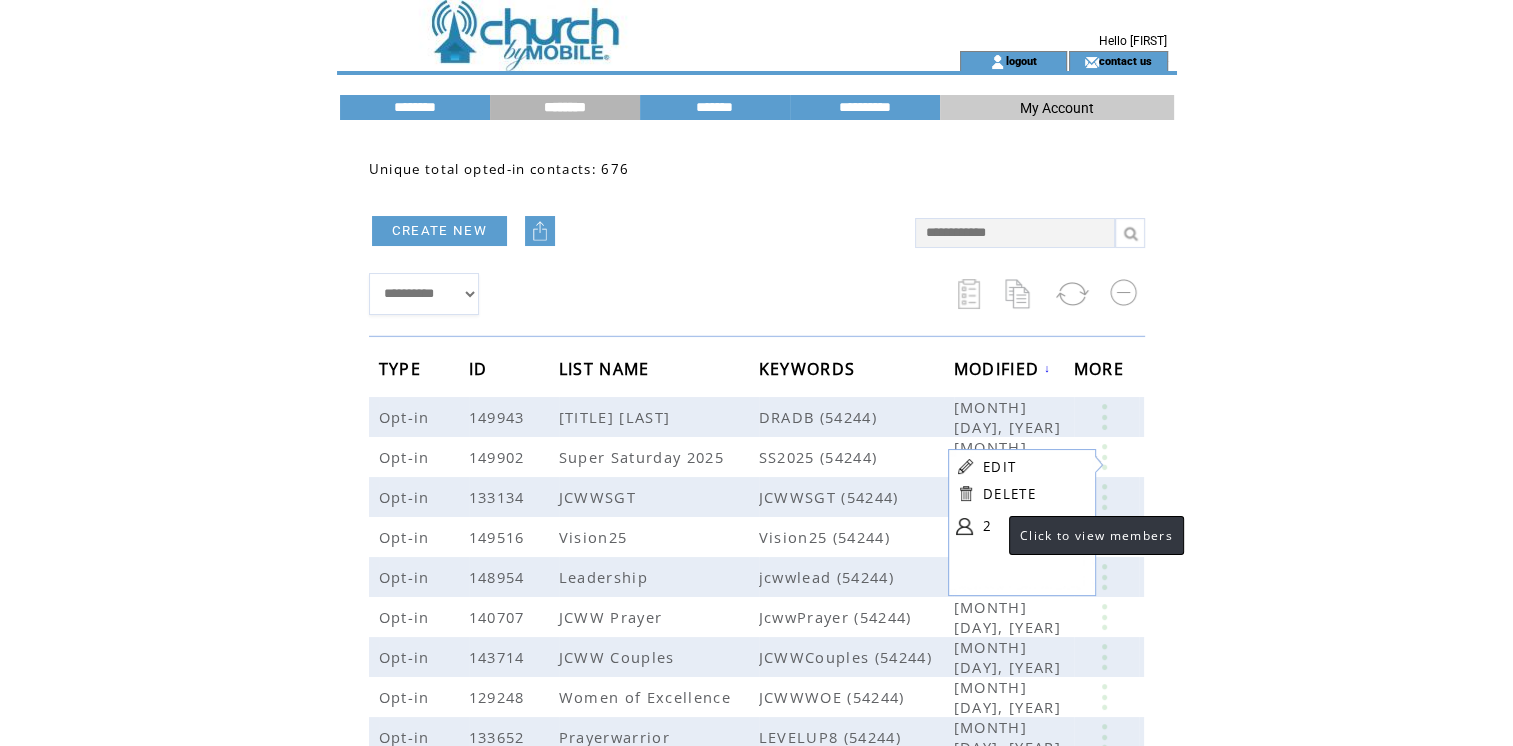 click on "2" at bounding box center (1033, 526) 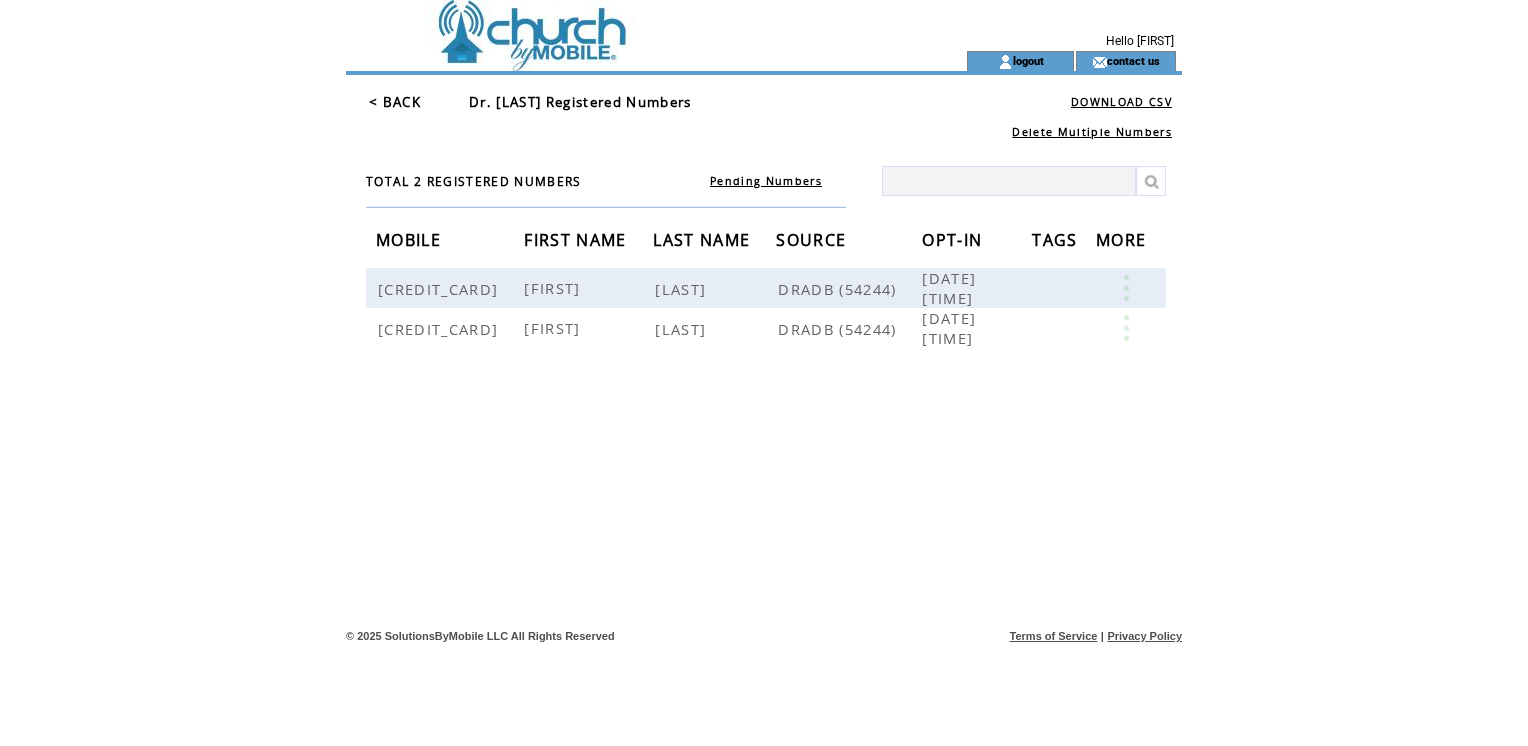 scroll, scrollTop: 0, scrollLeft: 0, axis: both 